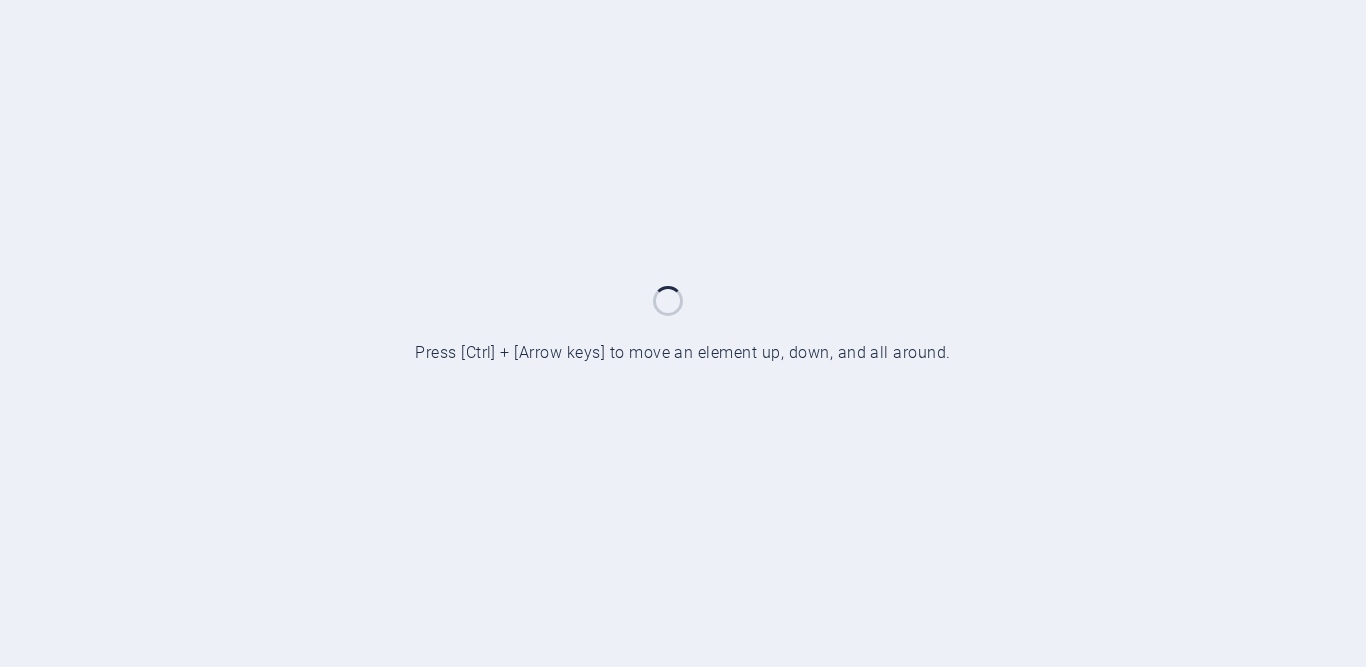 scroll, scrollTop: 0, scrollLeft: 0, axis: both 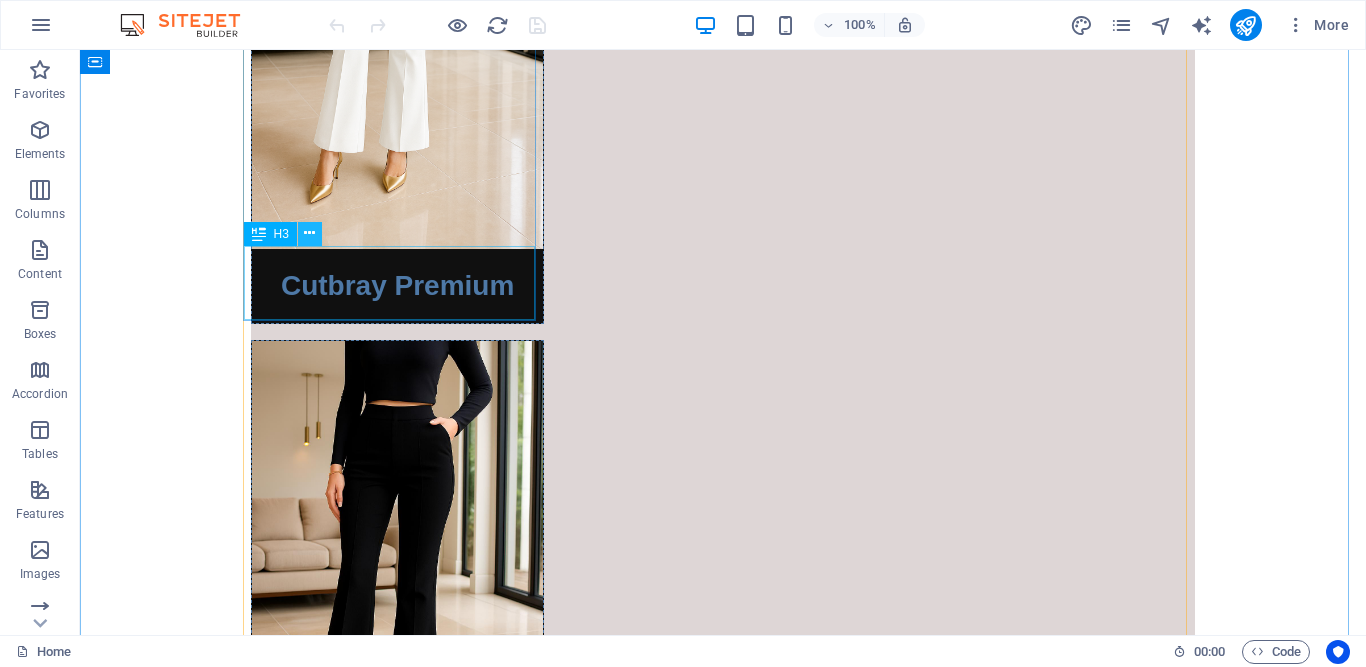 click at bounding box center (309, 233) 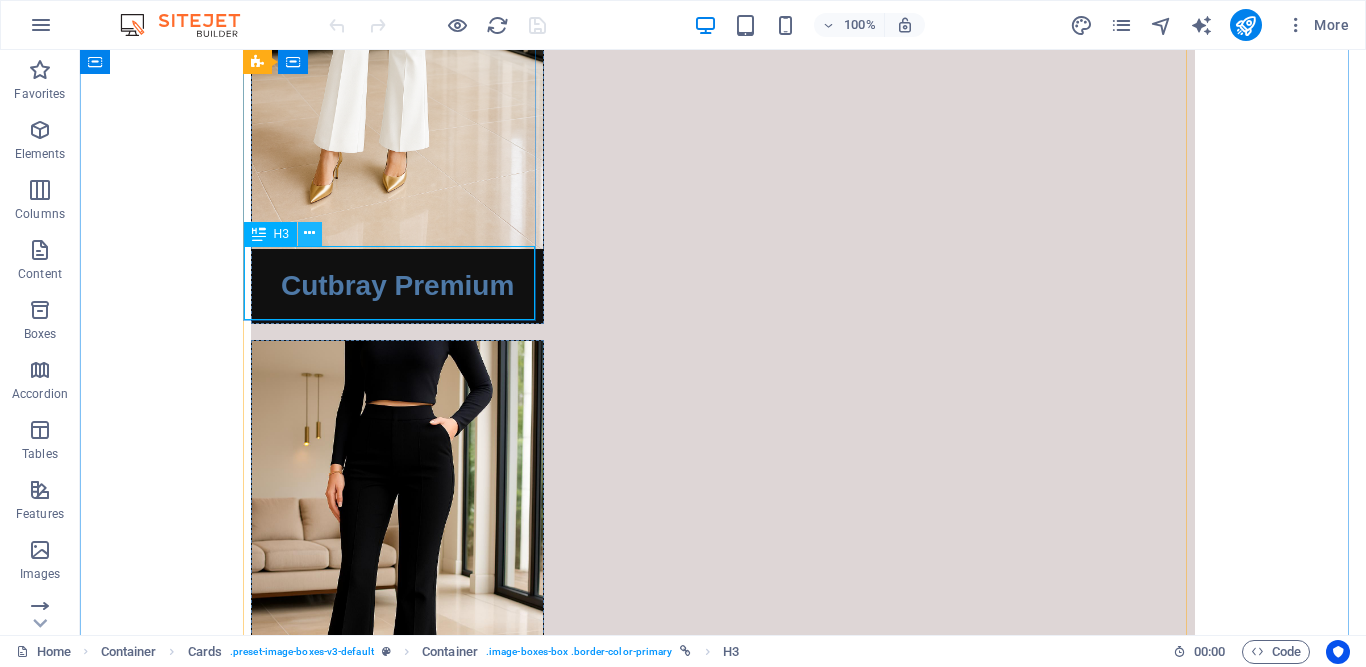 click at bounding box center [309, 233] 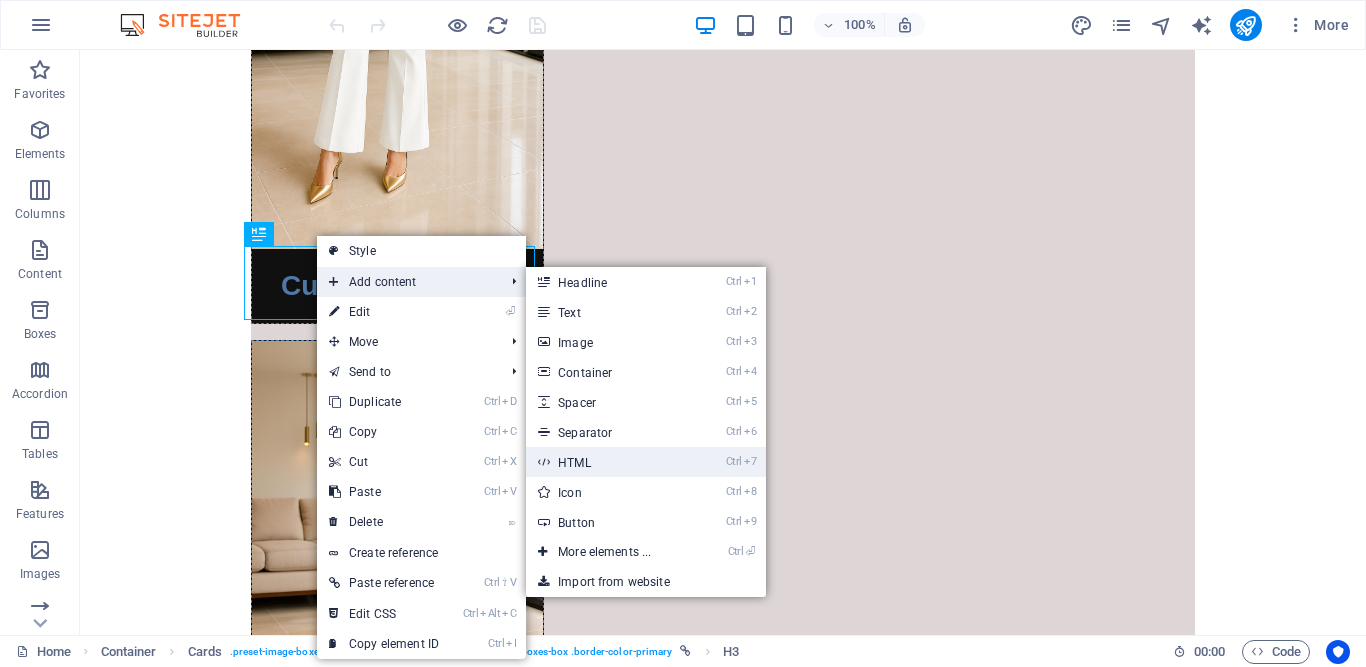 click on "Ctrl 7  HTML" at bounding box center (608, 462) 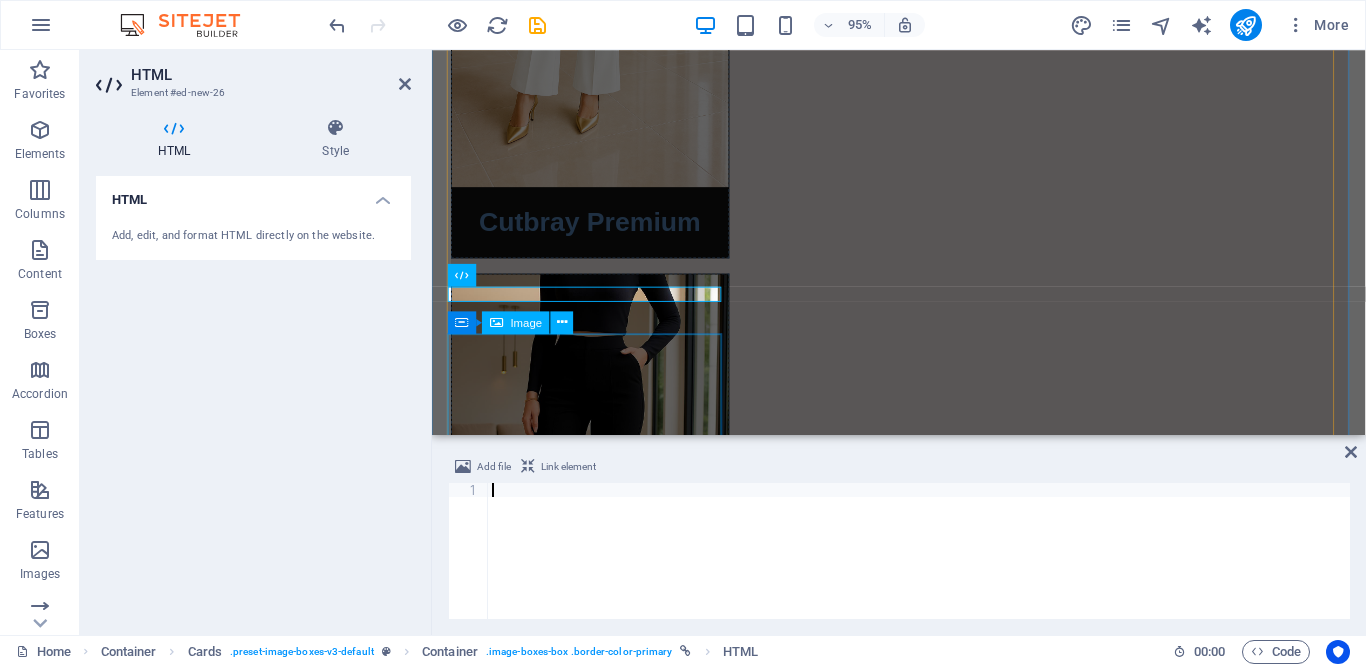 scroll, scrollTop: 618, scrollLeft: 0, axis: vertical 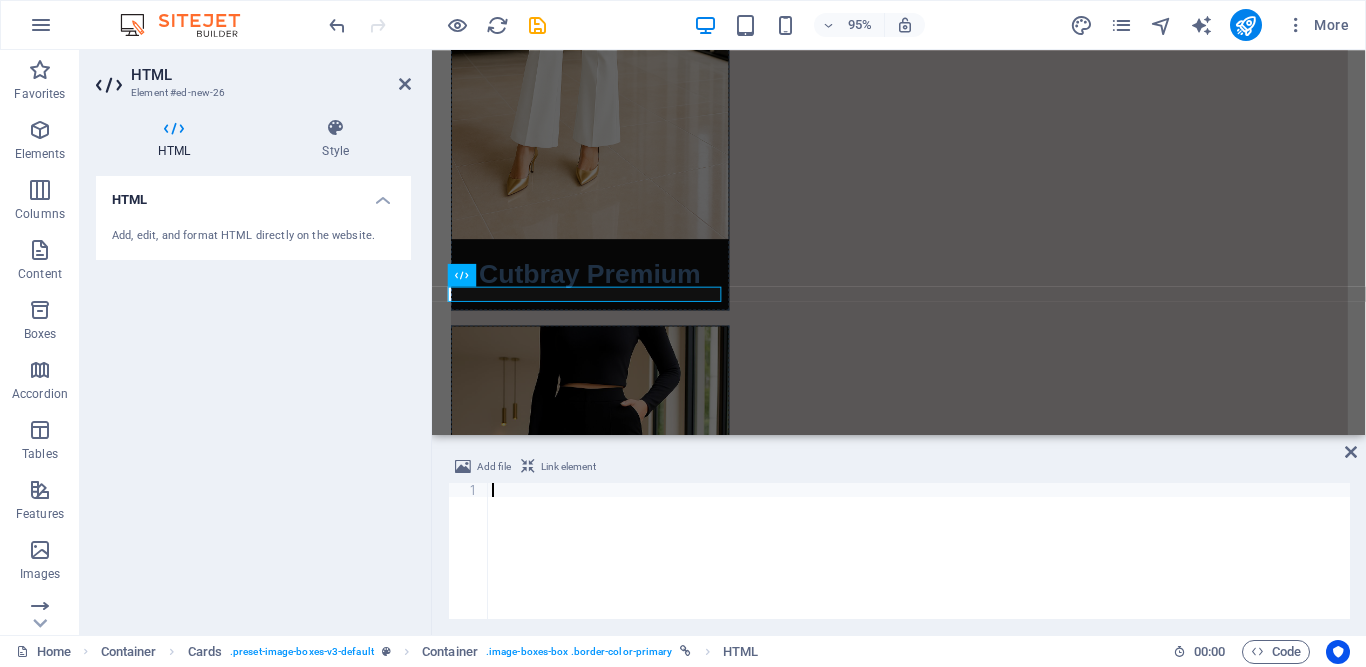 click at bounding box center (919, 565) 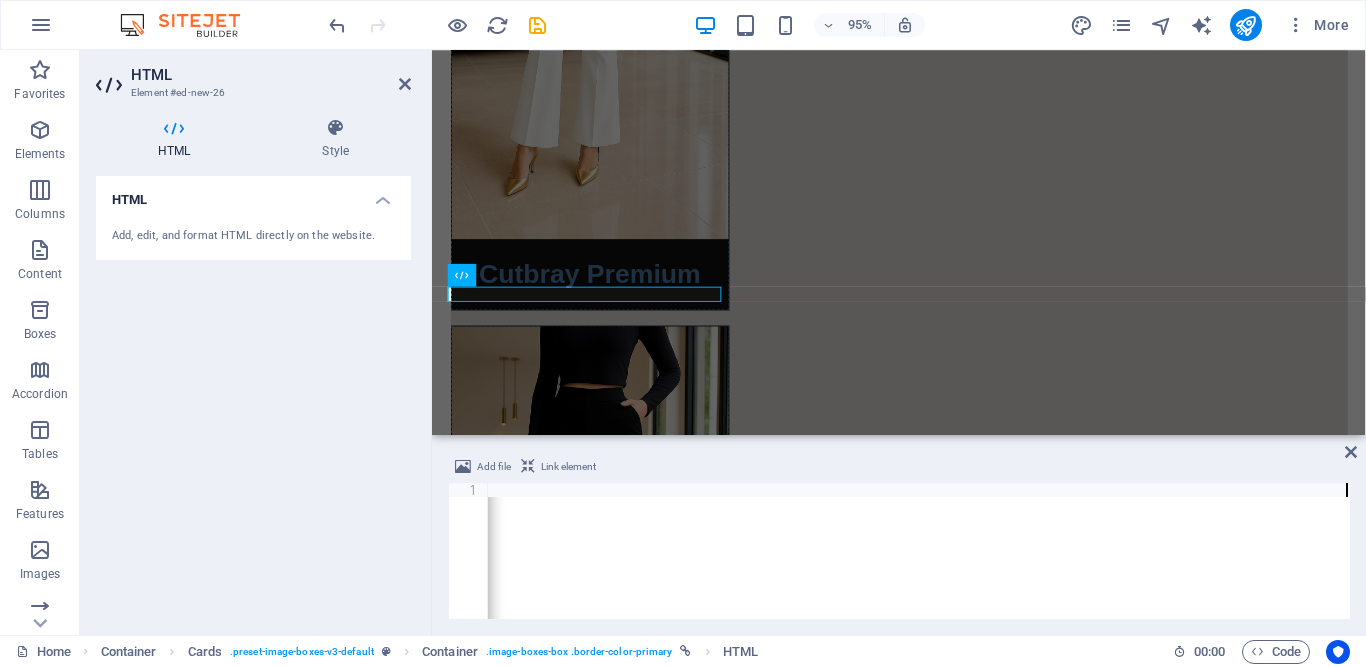 scroll, scrollTop: 0, scrollLeft: 23901, axis: horizontal 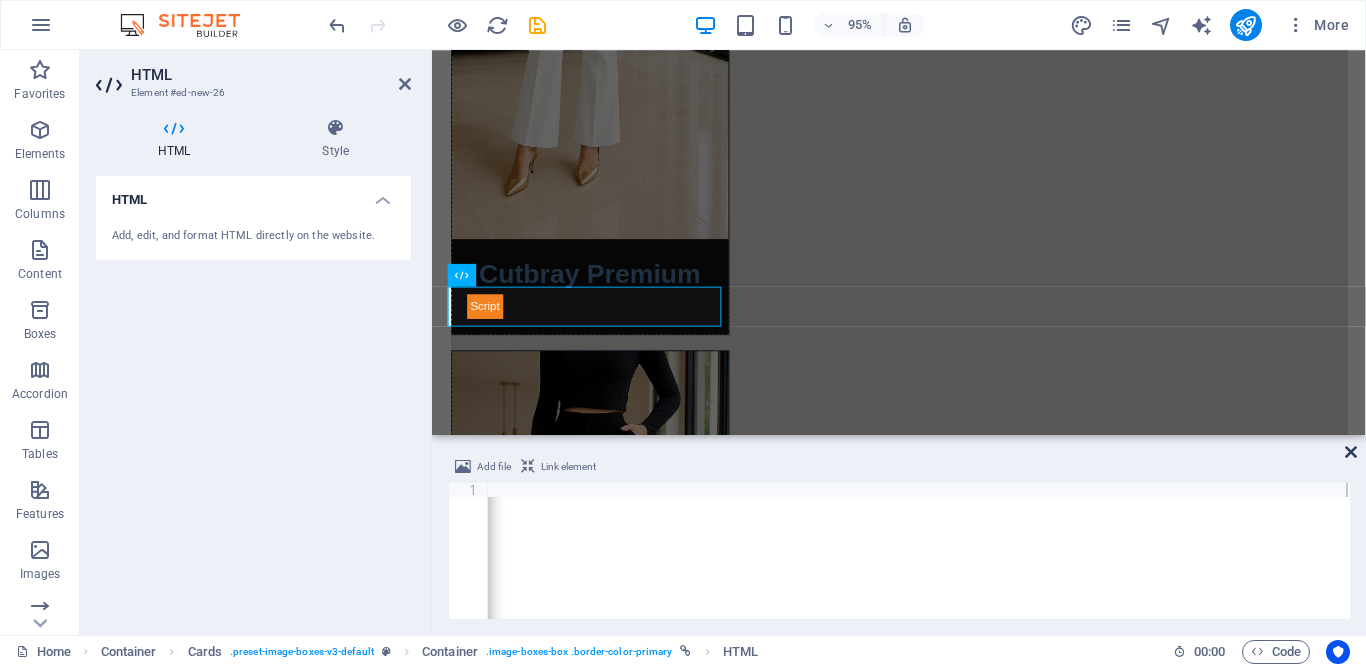 click at bounding box center (1351, 452) 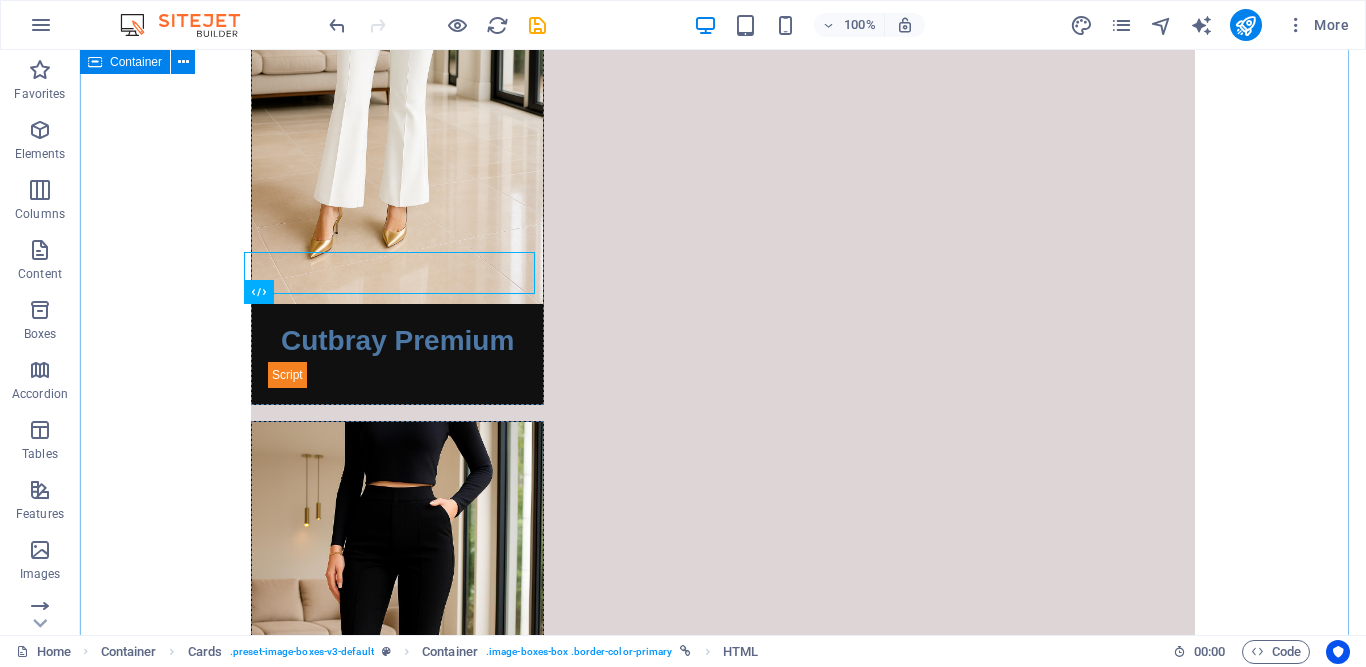 scroll, scrollTop: 673, scrollLeft: 0, axis: vertical 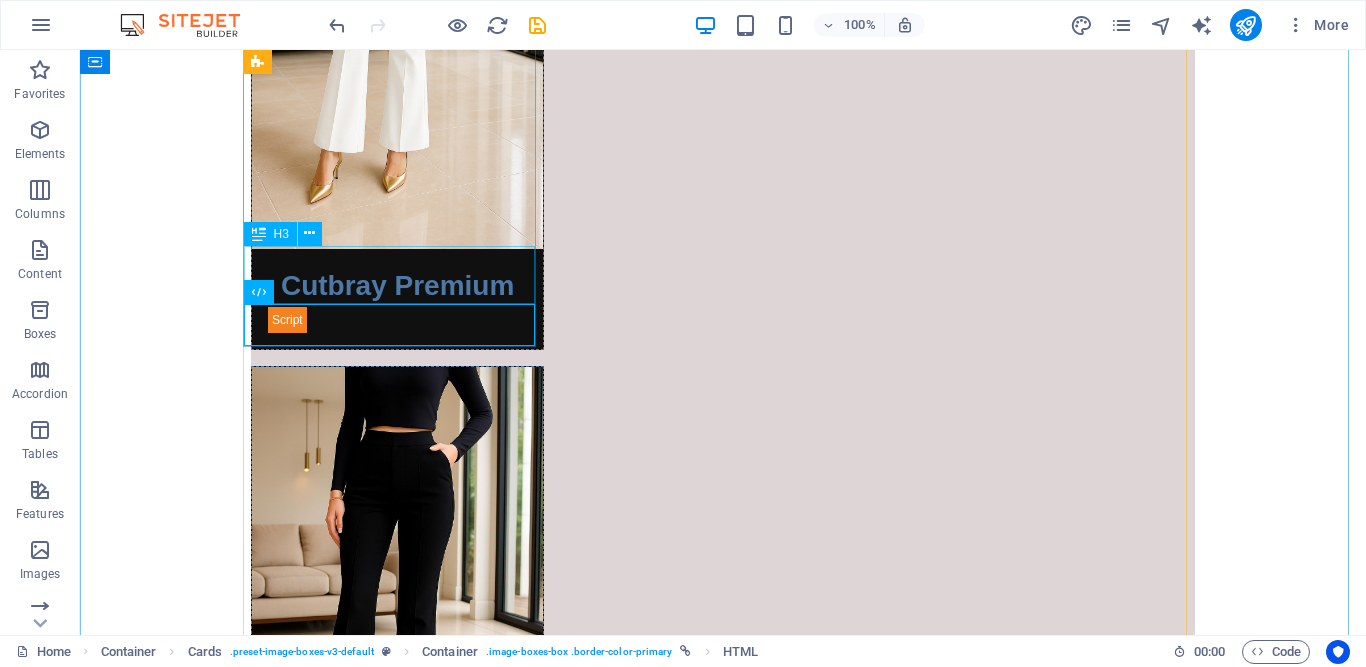 click on "Cutbray Premium" at bounding box center (397, 278) 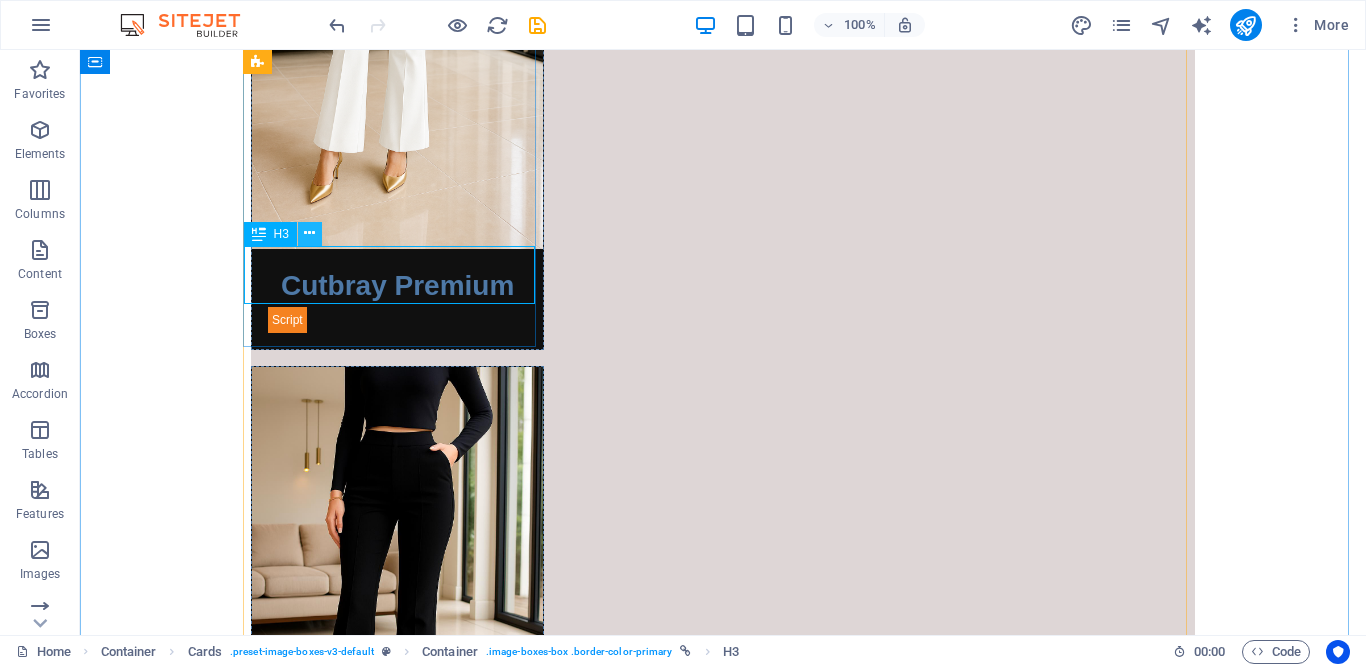 click at bounding box center [309, 233] 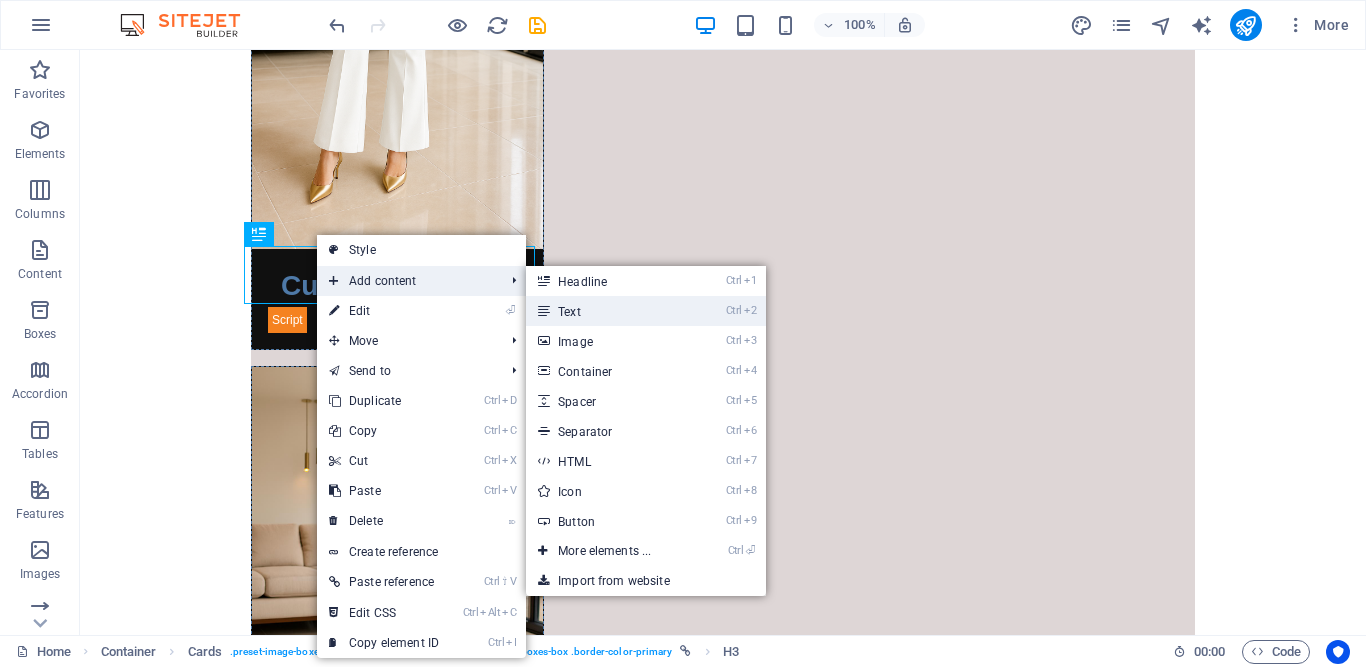 click on "Ctrl 2  Text" at bounding box center (608, 311) 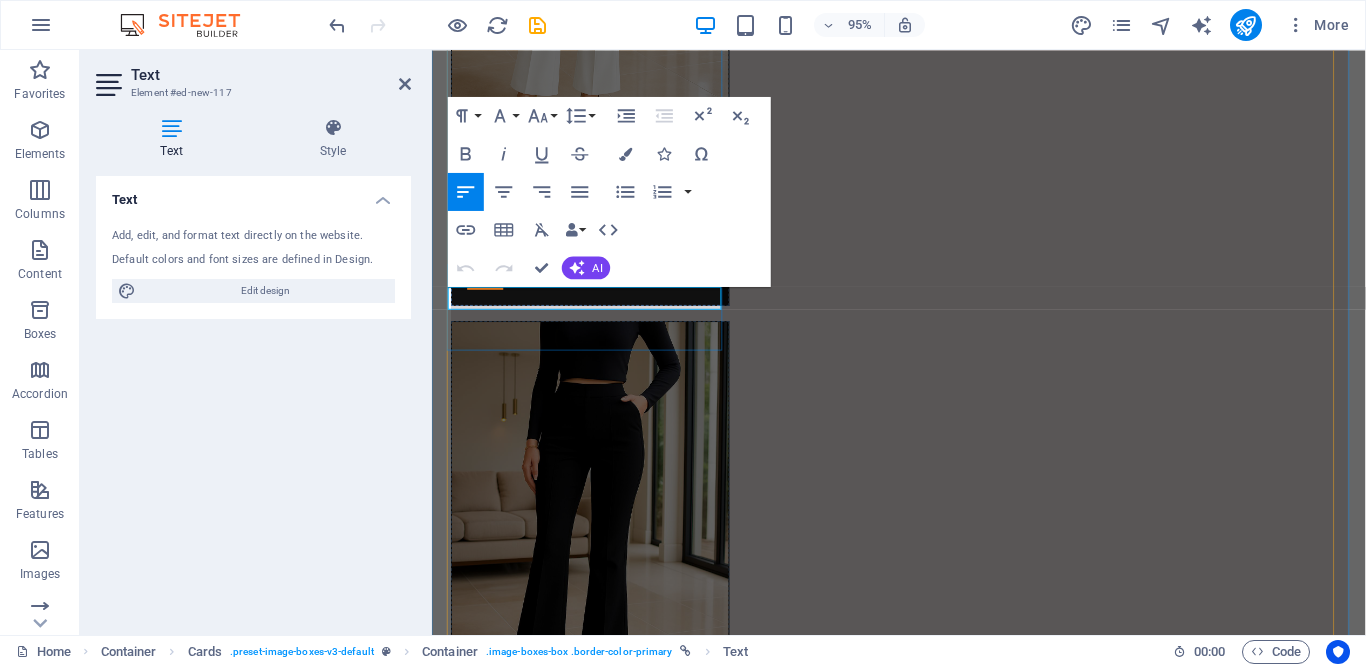 scroll, scrollTop: 618, scrollLeft: 0, axis: vertical 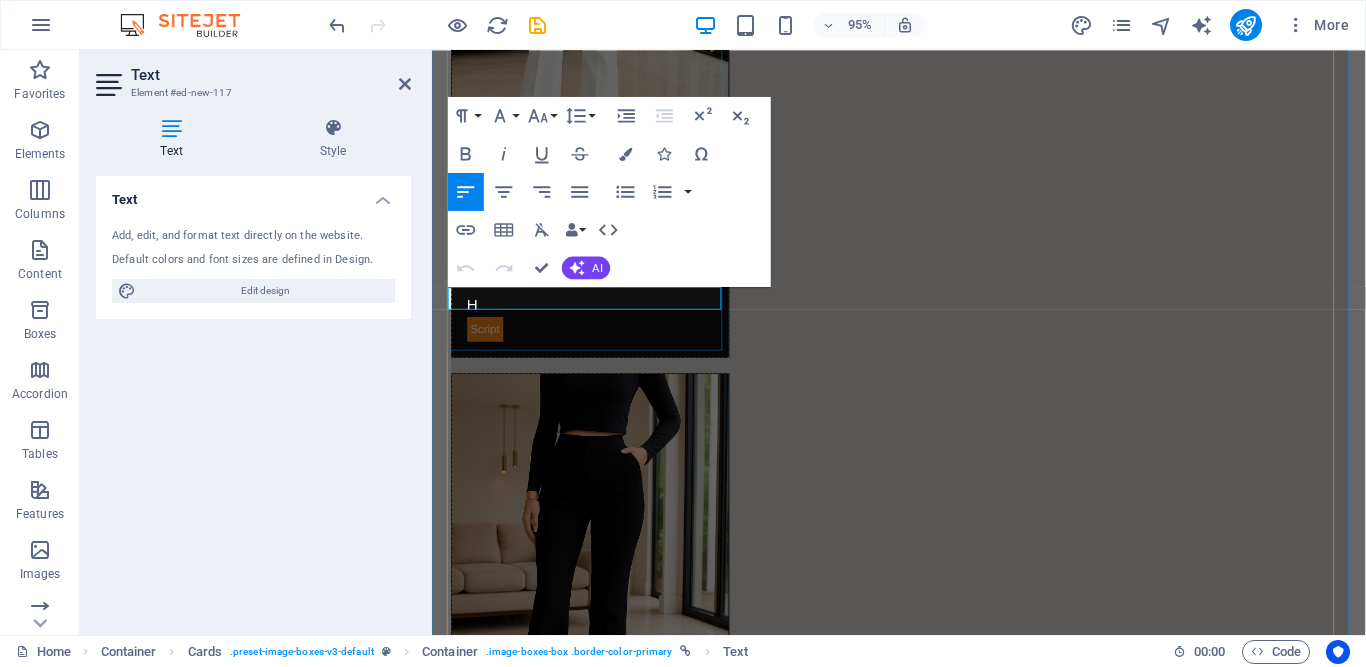 type 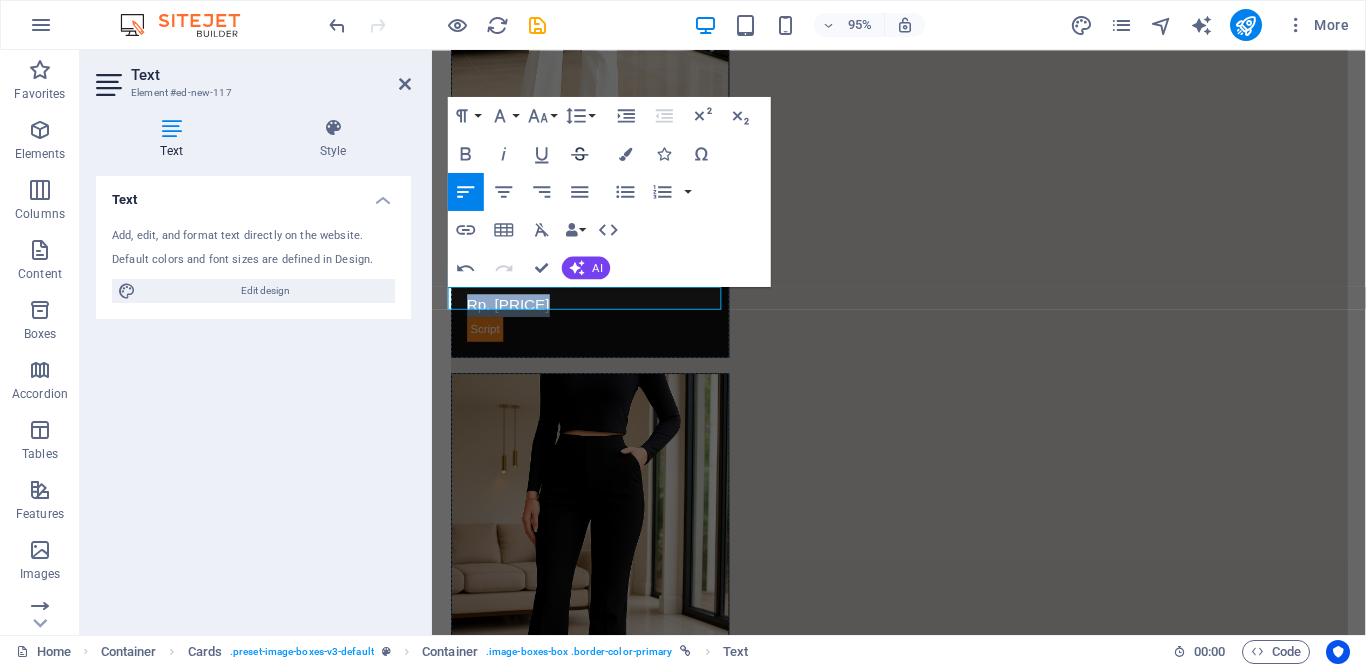 click 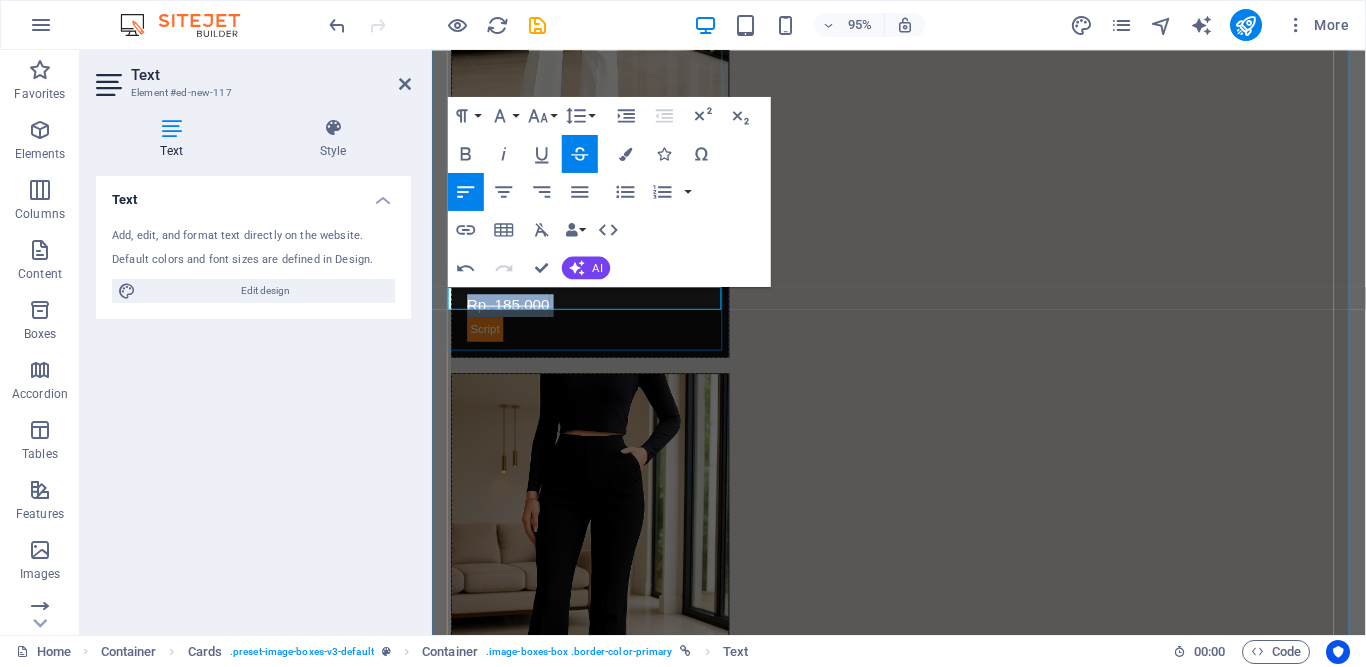 click on "​ Rp. [PRICE]" at bounding box center (598, 319) 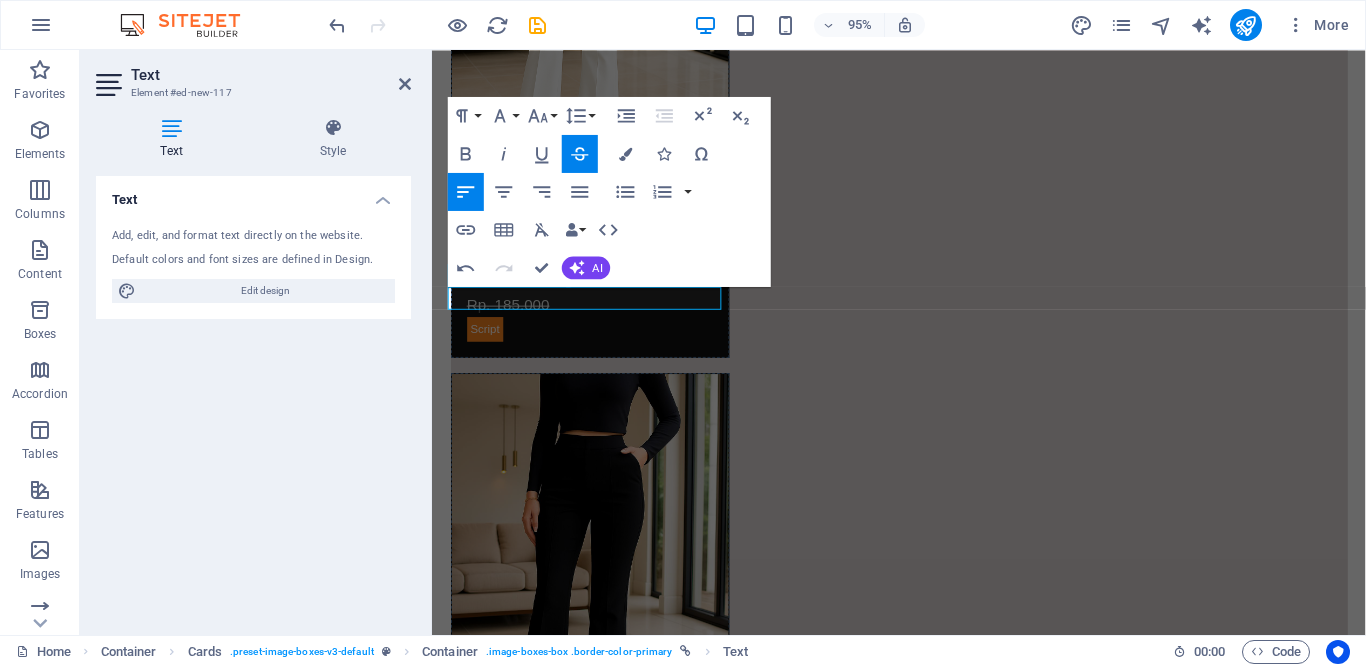 click 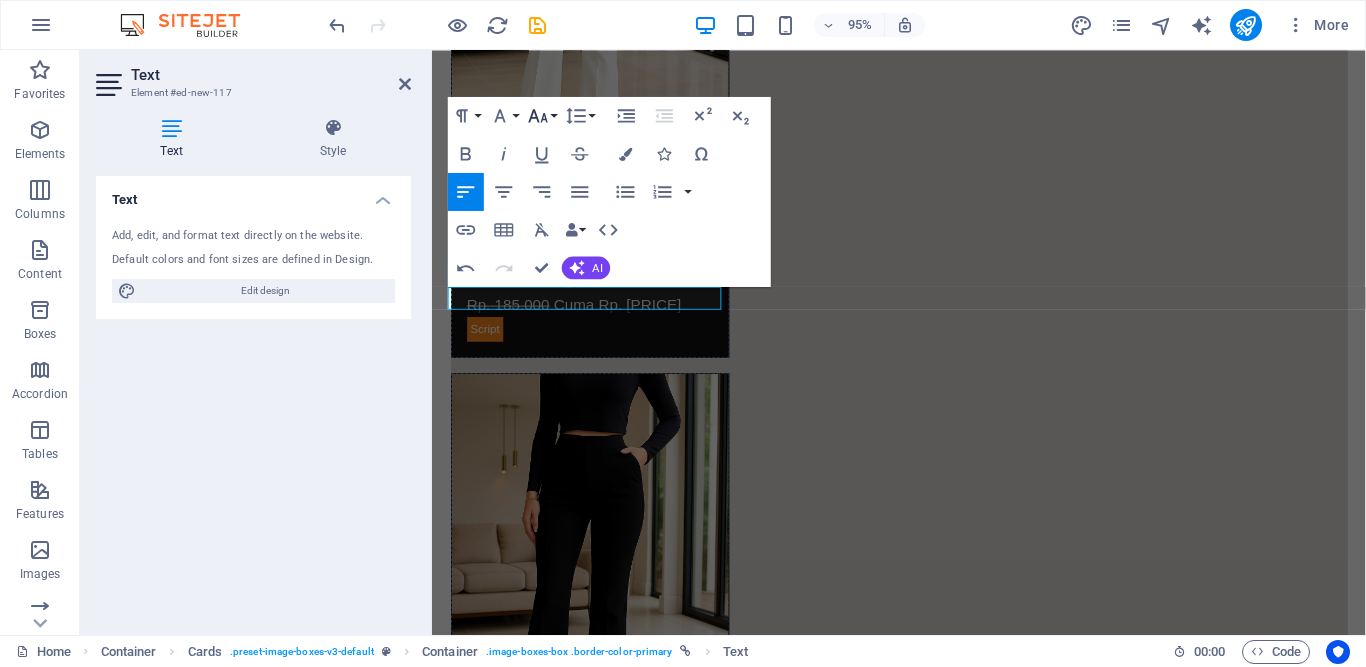 click on "Font Size" at bounding box center [542, 115] 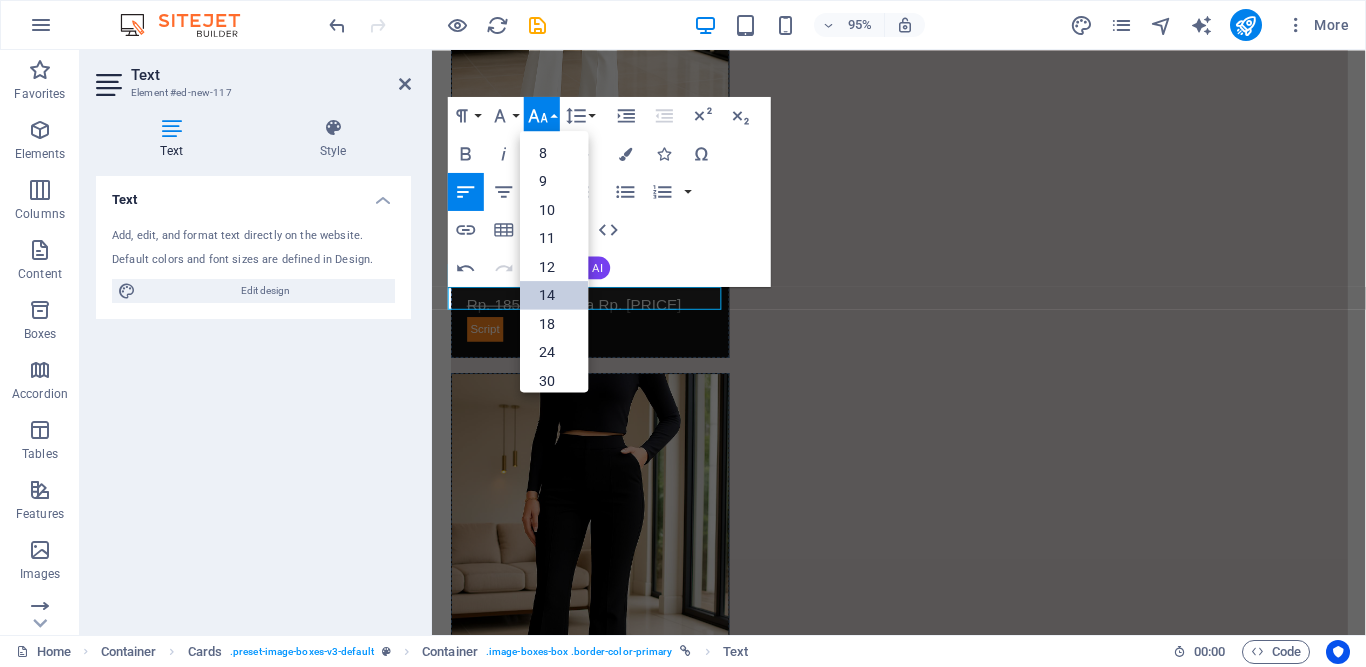 click on "14" at bounding box center [554, 294] 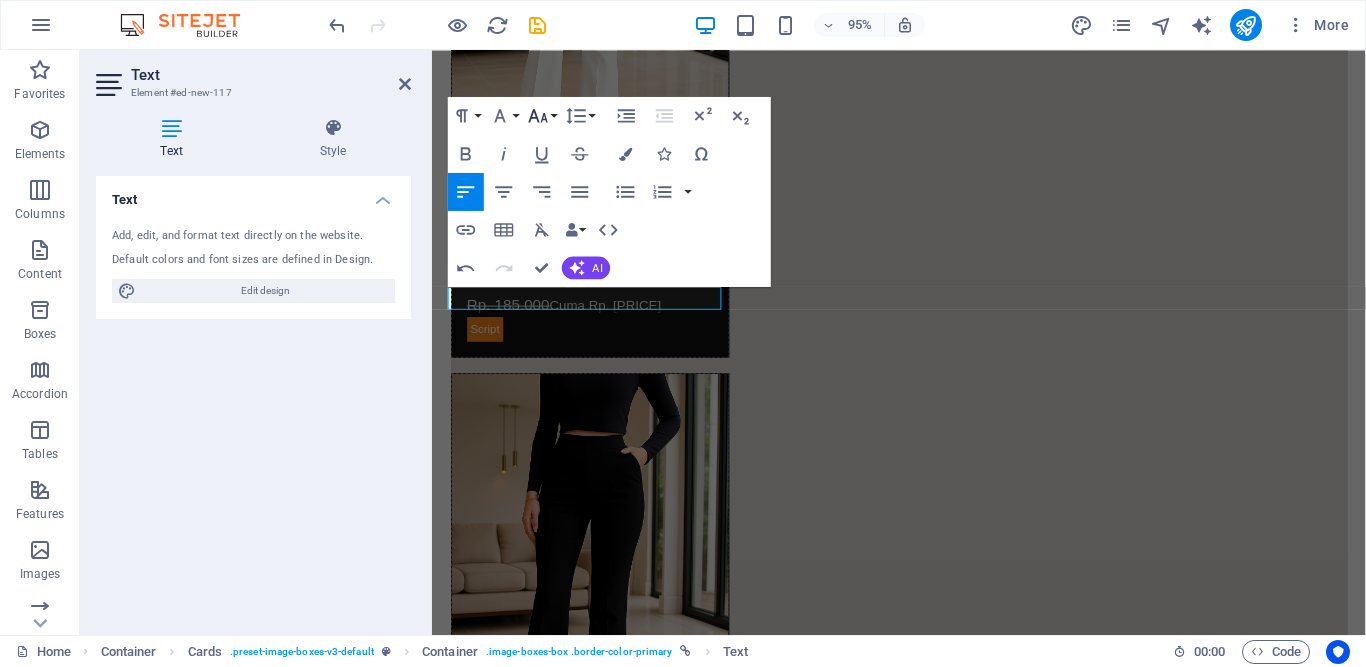click 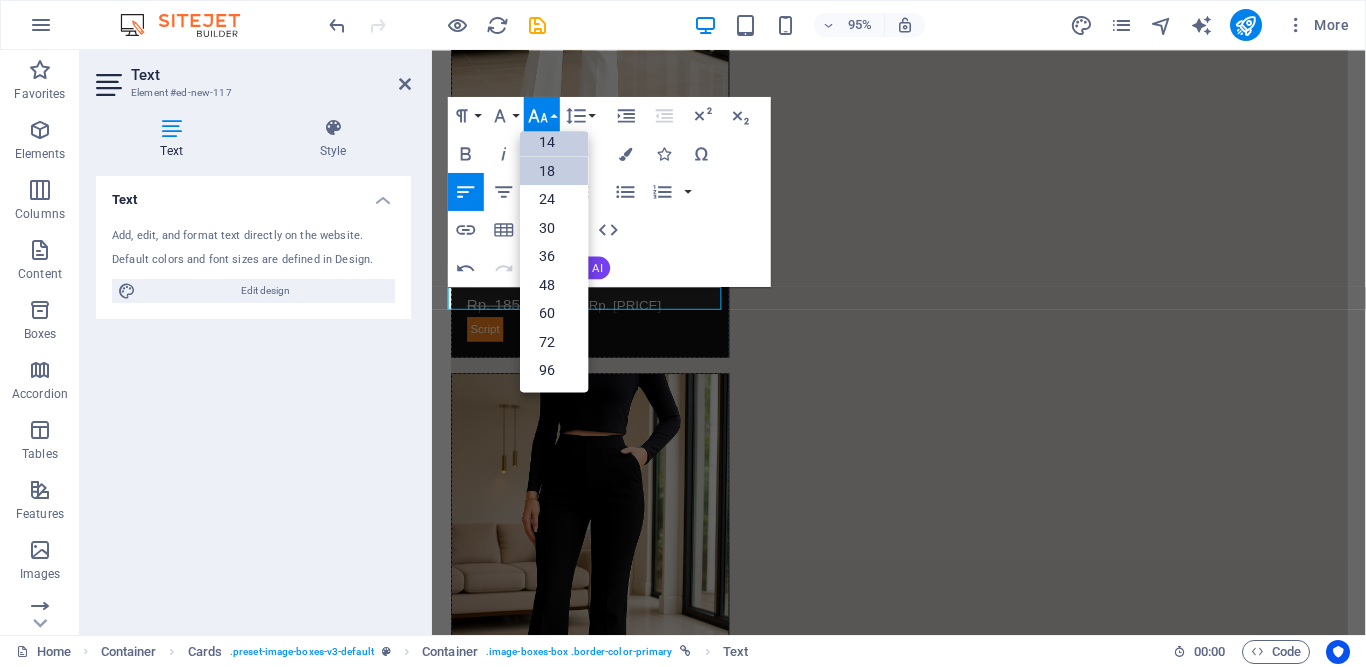 scroll, scrollTop: 161, scrollLeft: 0, axis: vertical 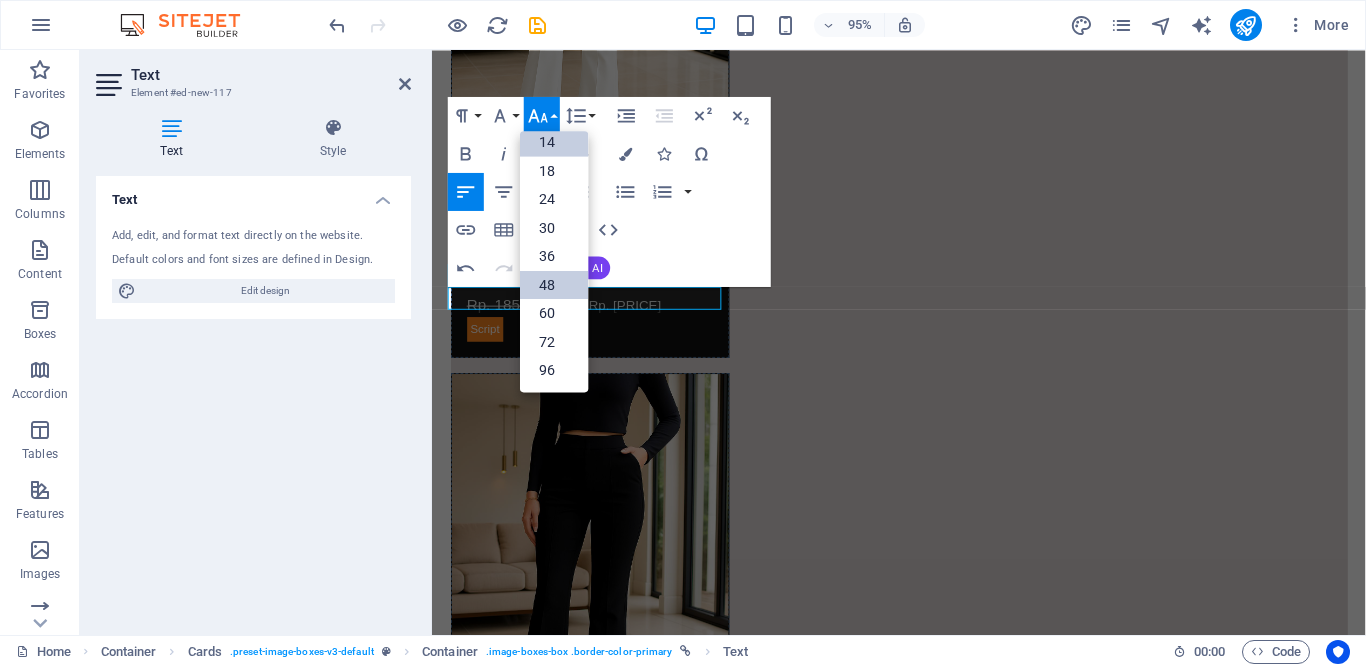 click on "48" at bounding box center (554, 284) 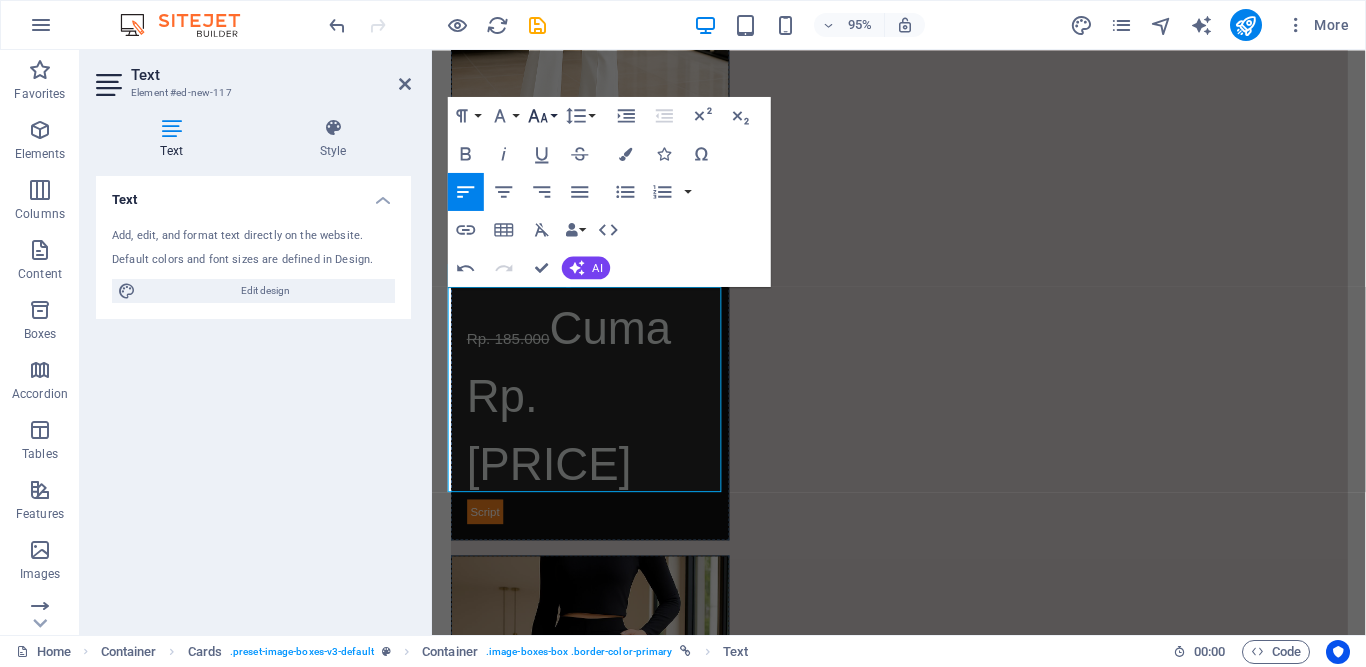 click 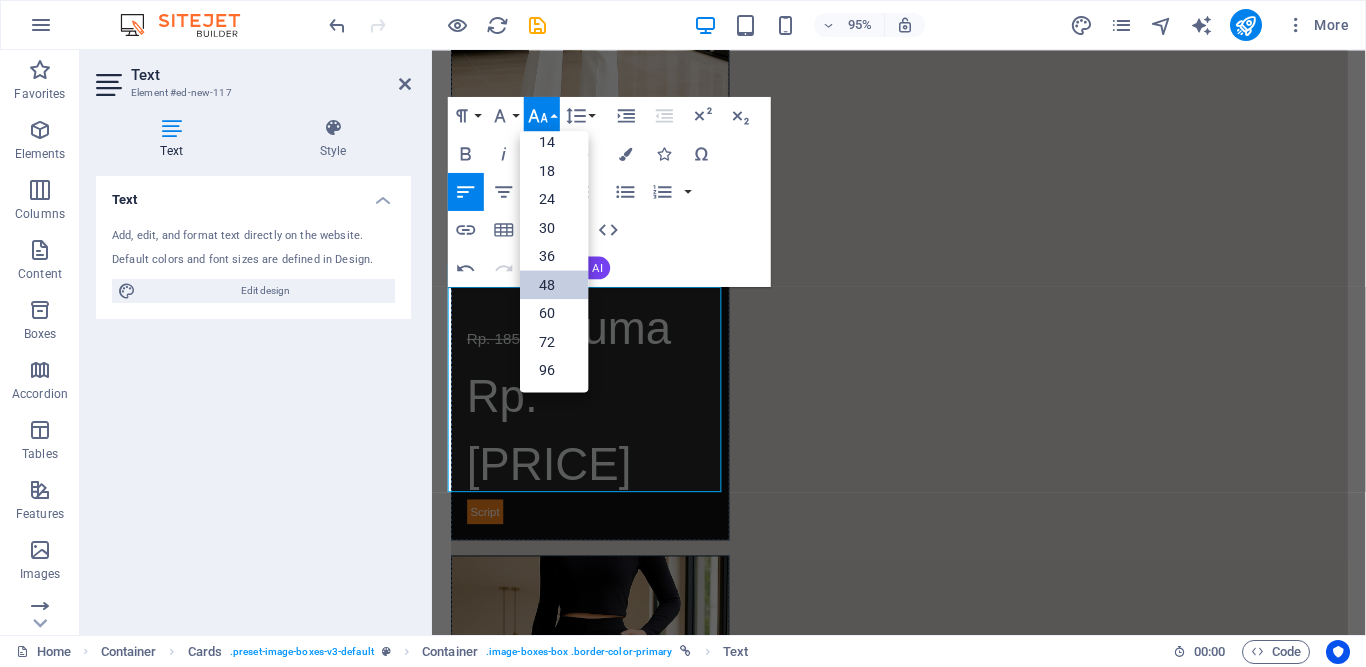scroll, scrollTop: 161, scrollLeft: 0, axis: vertical 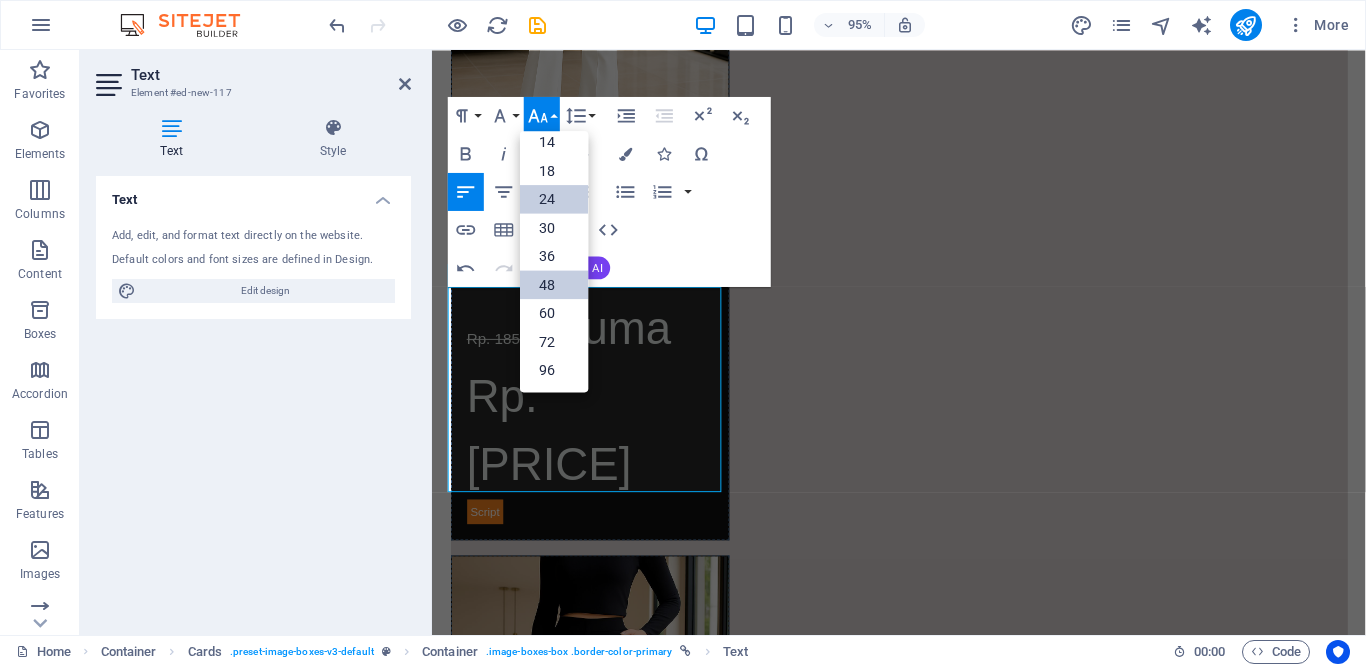 click on "24" at bounding box center (554, 198) 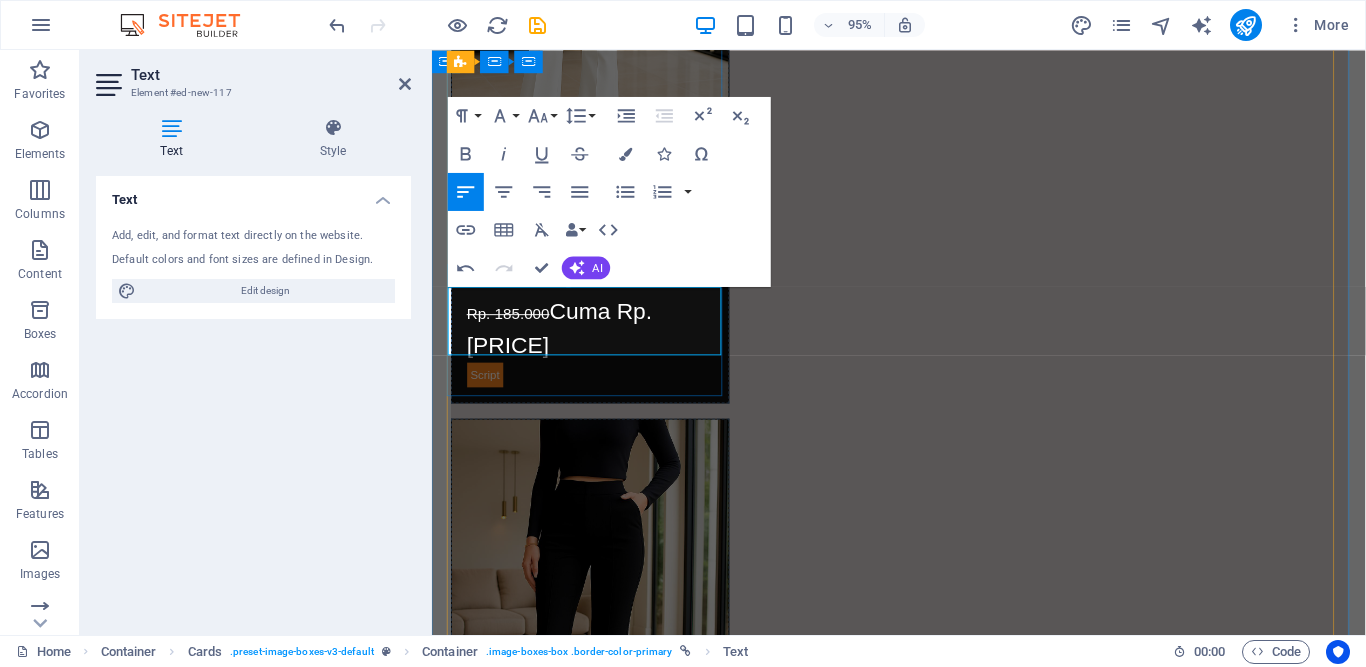 click on "Cuma Rp. [PRICE]" at bounding box center [566, 342] 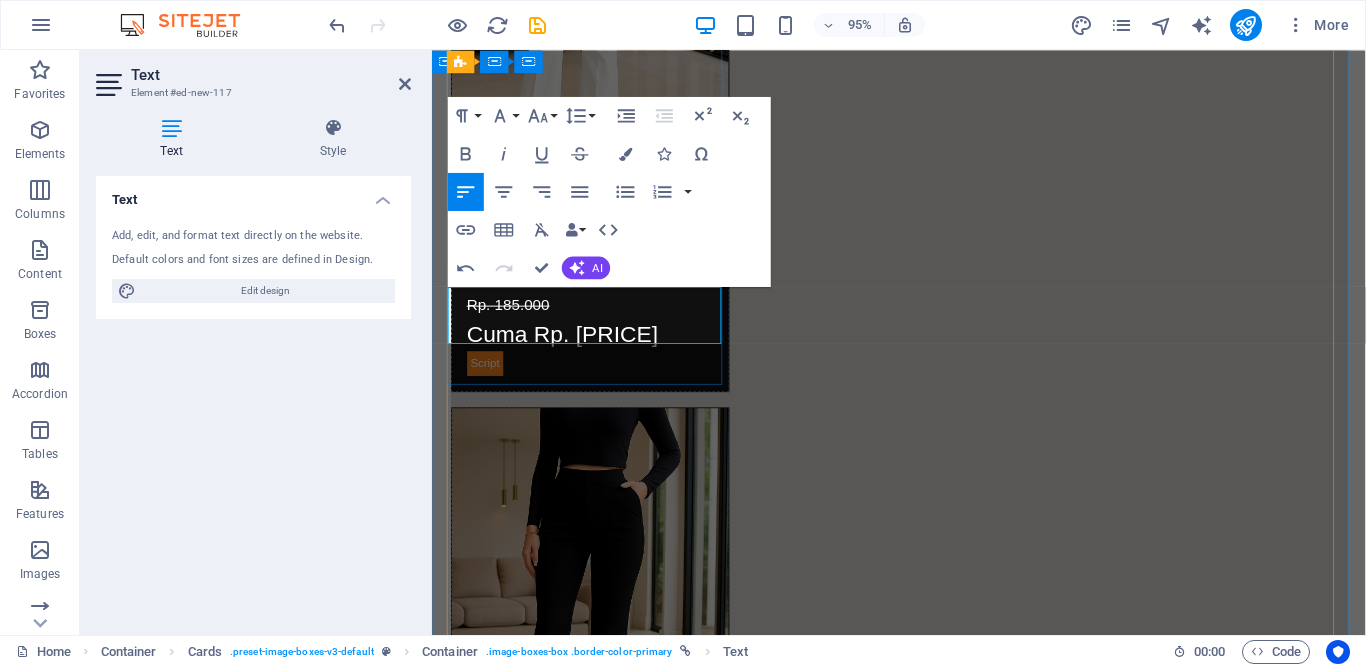 click on "Cuma Rp. [PRICE]" at bounding box center [598, 349] 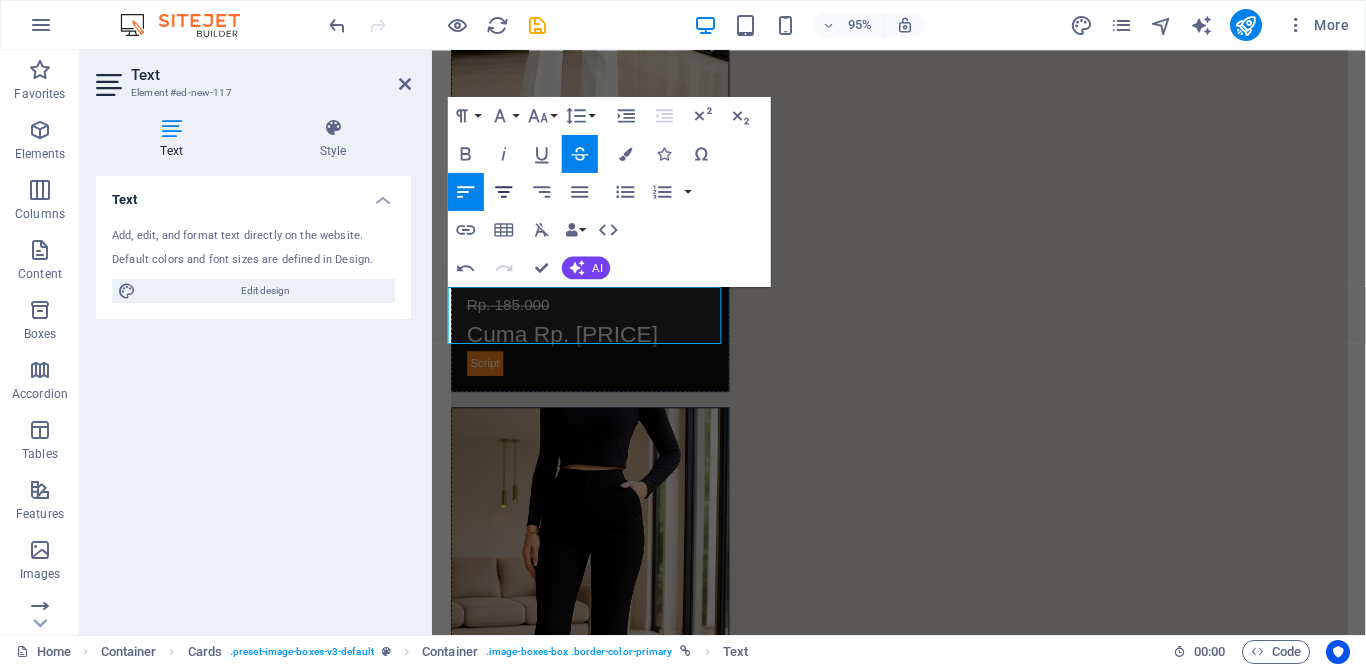click 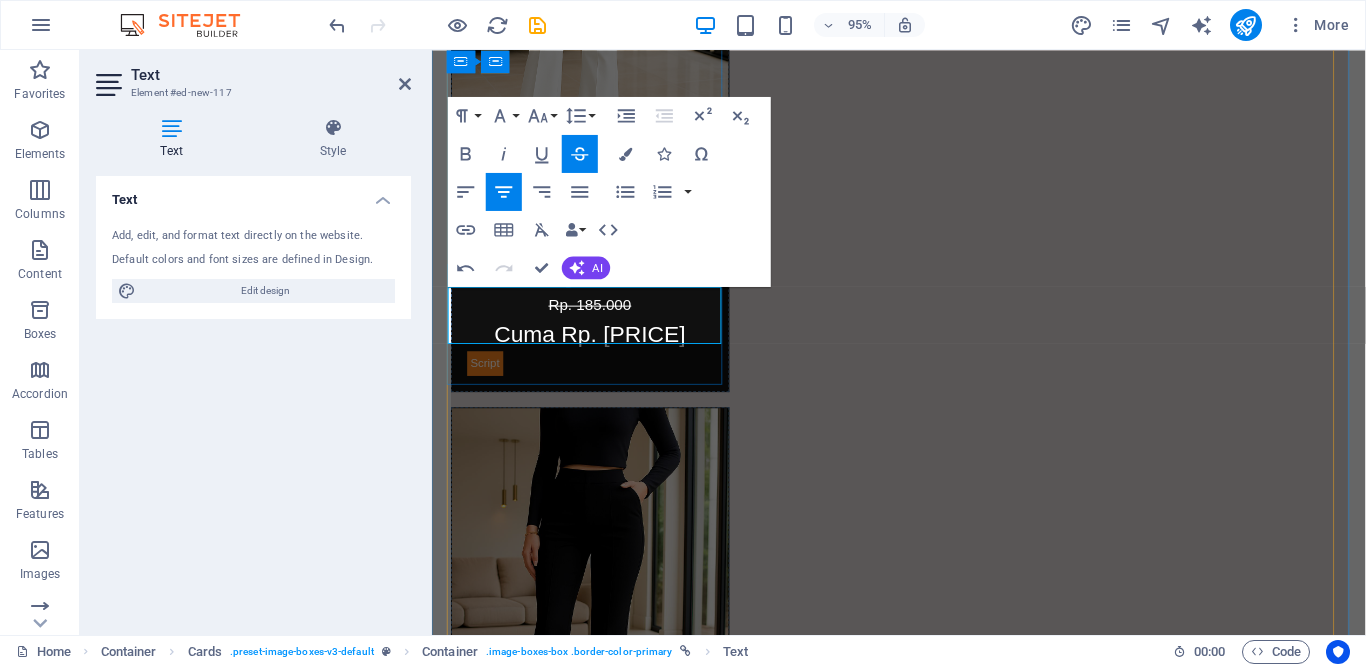click on "Cuma Rp. [PRICE]" at bounding box center [597, 348] 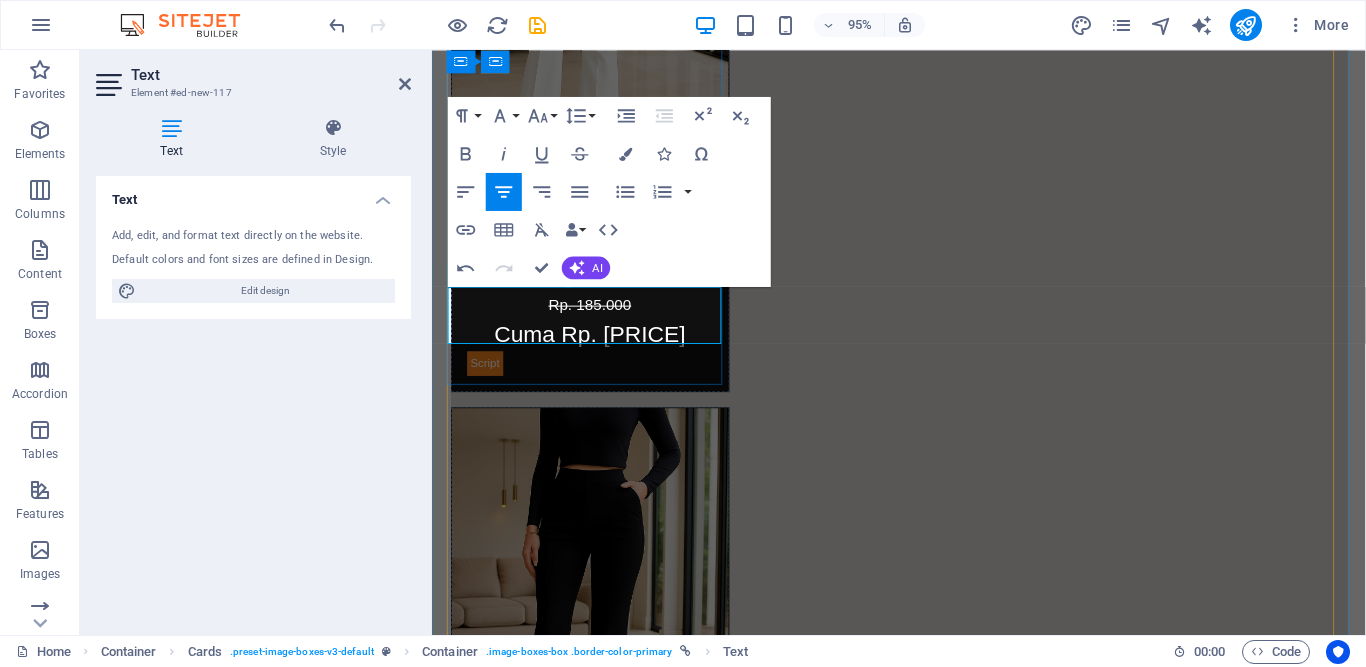 click on "Cuma Rp. [PRICE]" at bounding box center (598, 349) 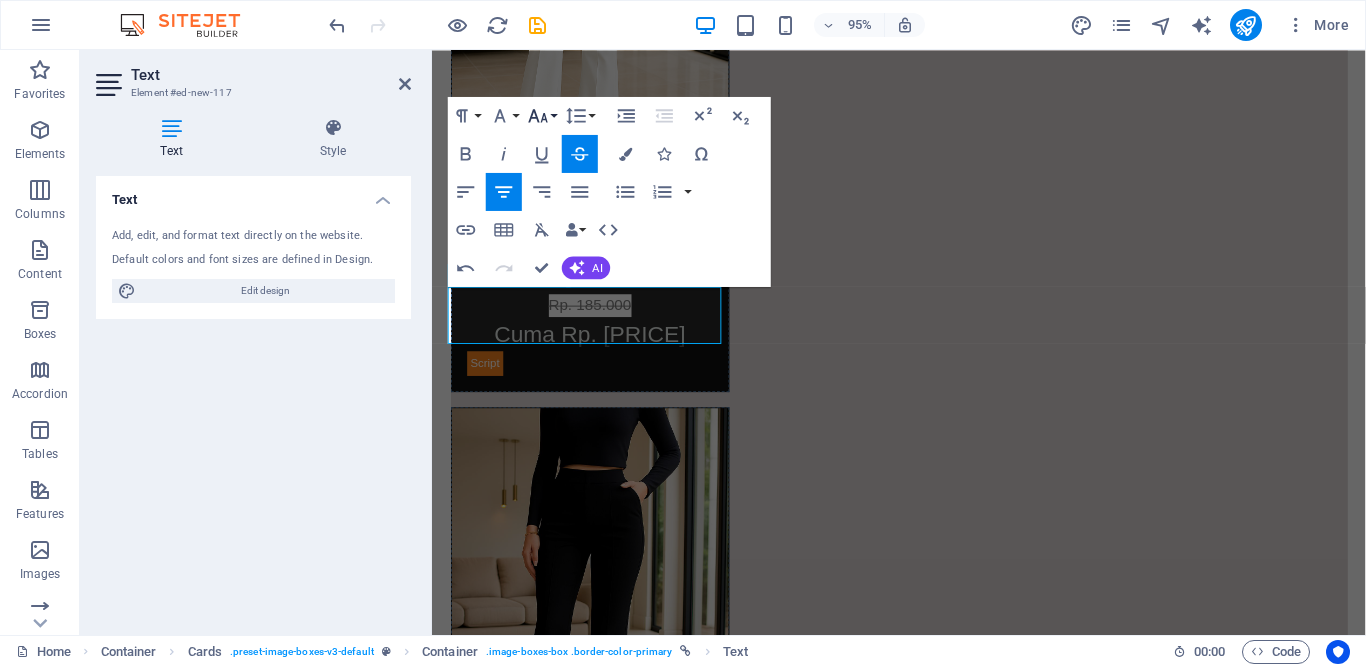 click 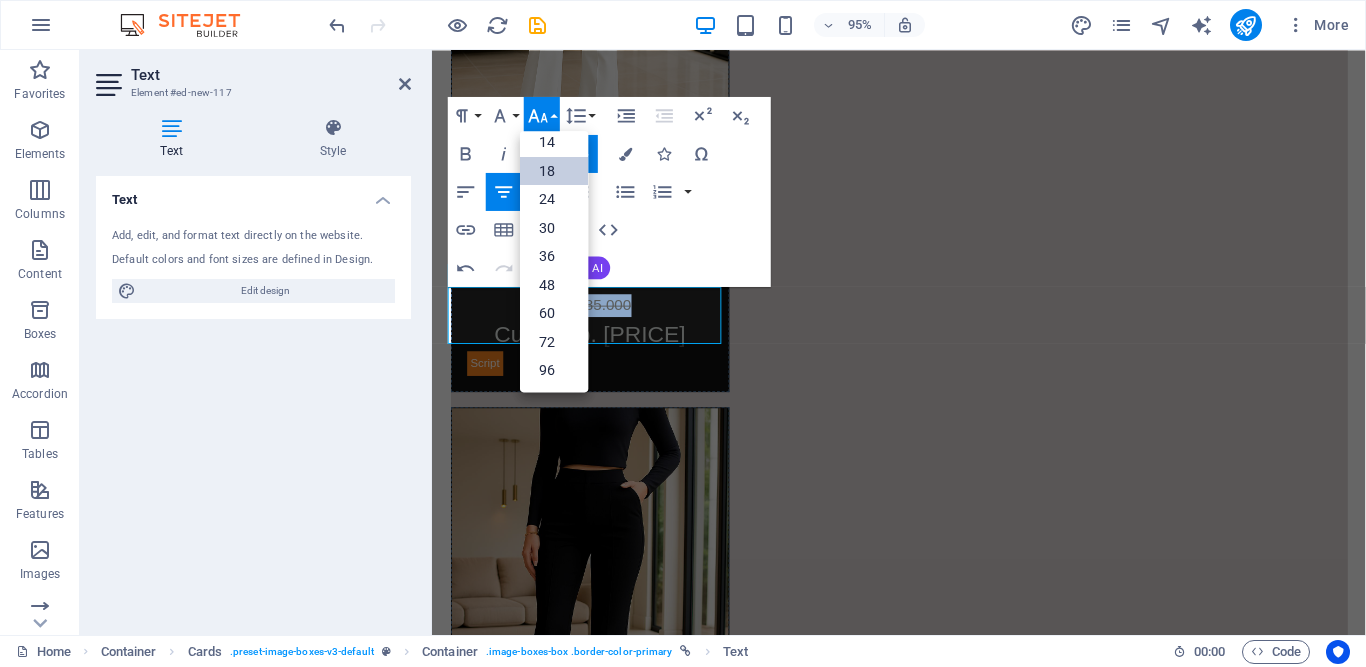 click on "18" at bounding box center [554, 170] 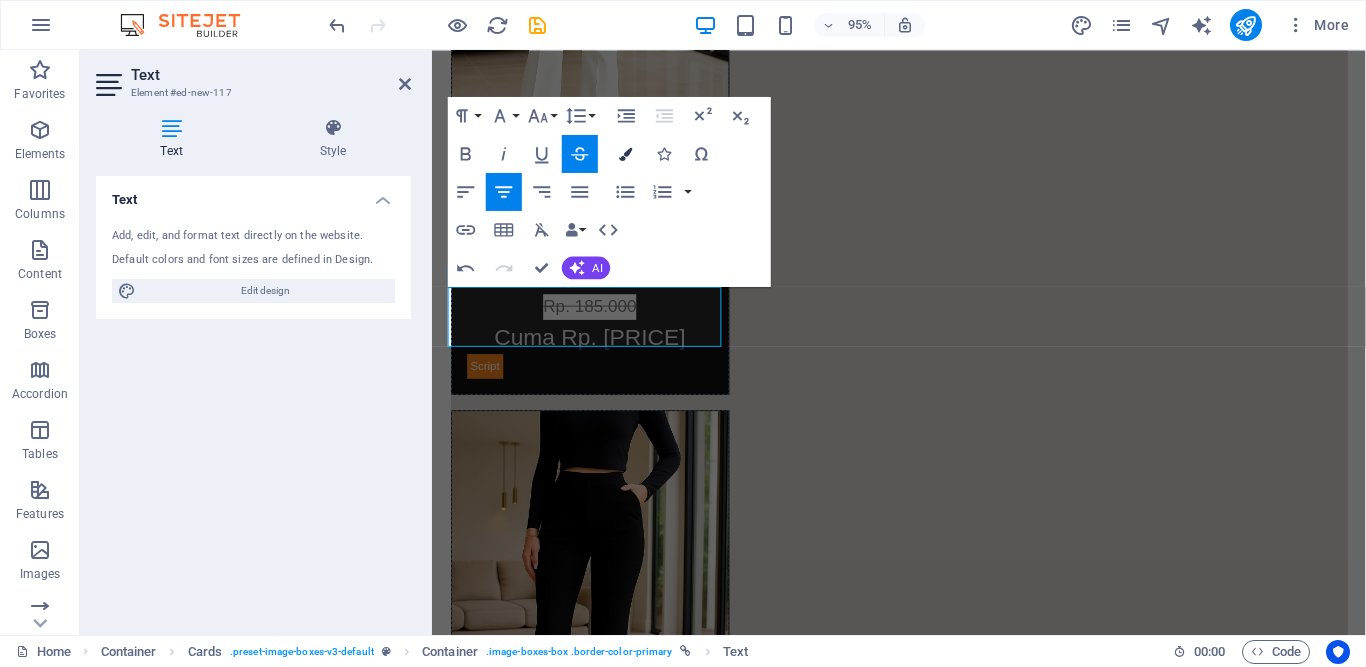 click at bounding box center (625, 152) 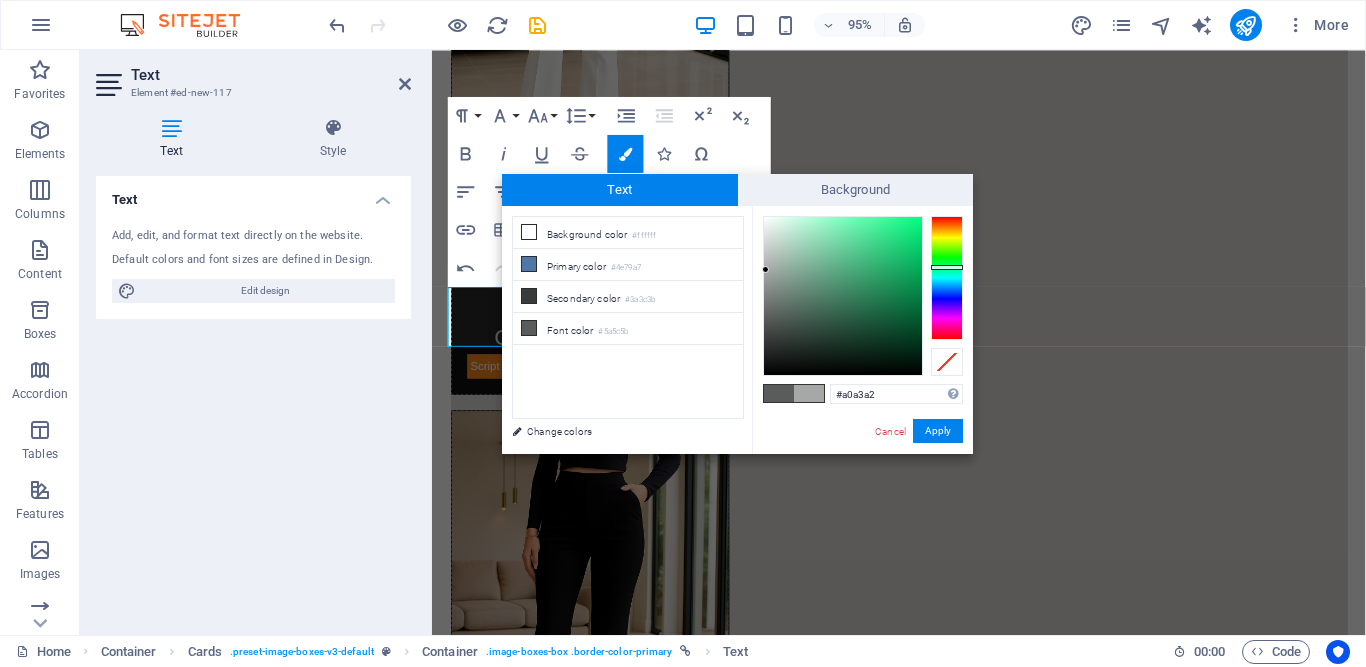 type on "#9b9e9d" 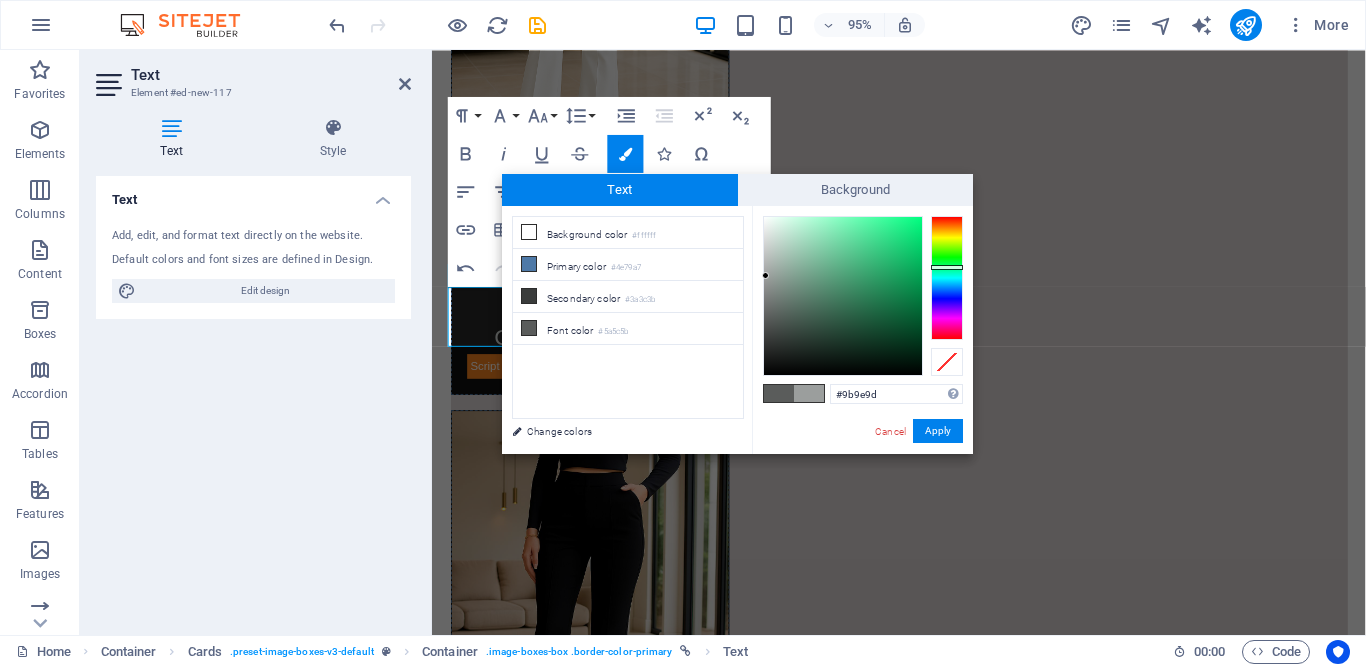drag, startPoint x: 763, startPoint y: 314, endPoint x: 766, endPoint y: 276, distance: 38.118237 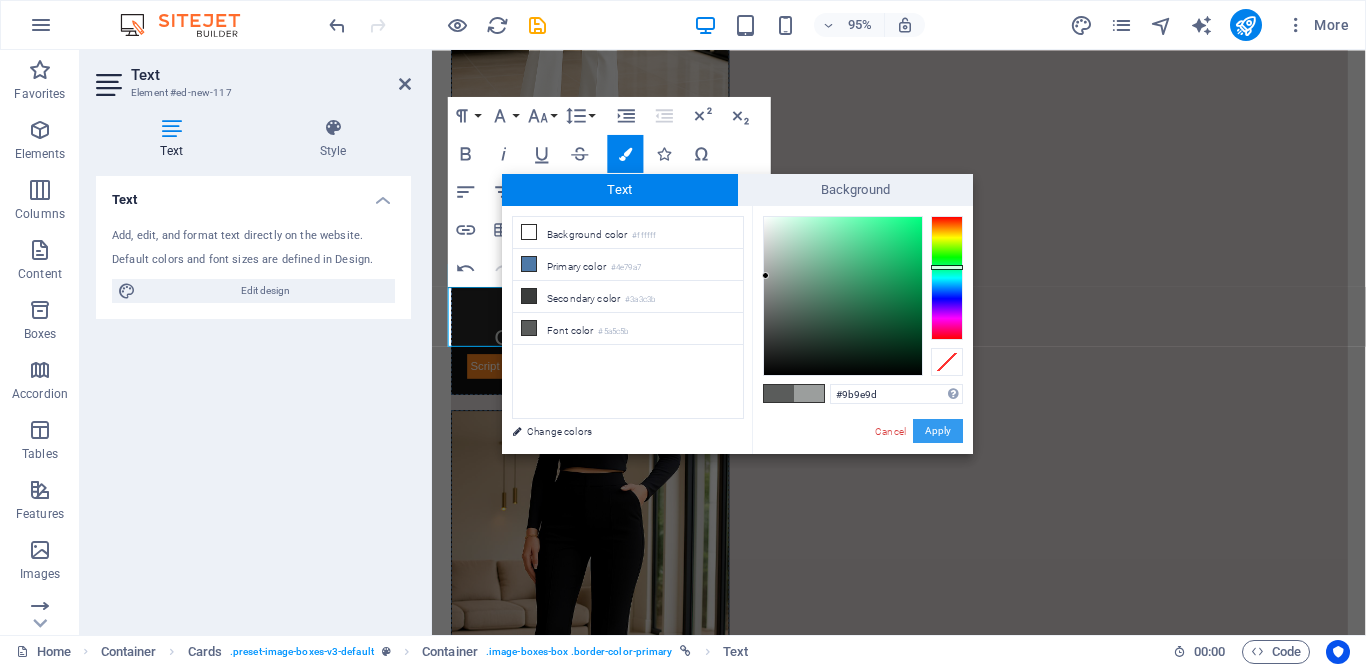 drag, startPoint x: 924, startPoint y: 441, endPoint x: 517, endPoint y: 410, distance: 408.1789 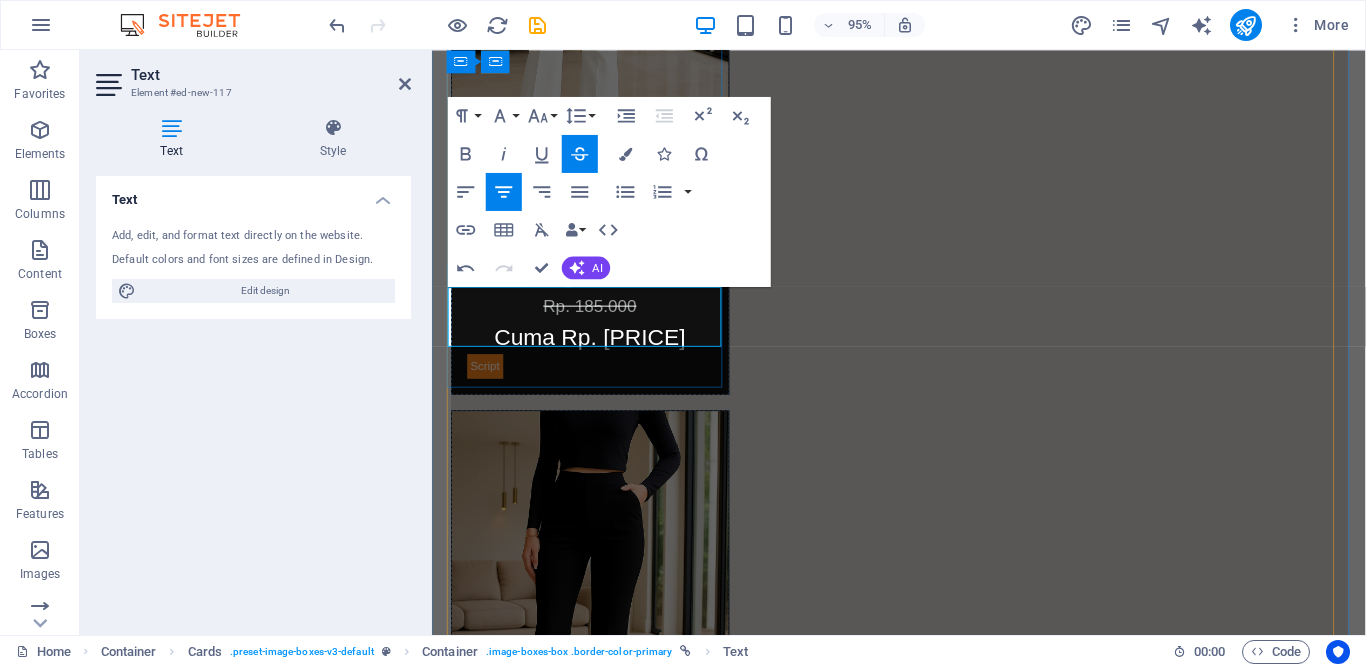 click on "Cuma Rp. [PRICE]" at bounding box center [597, 351] 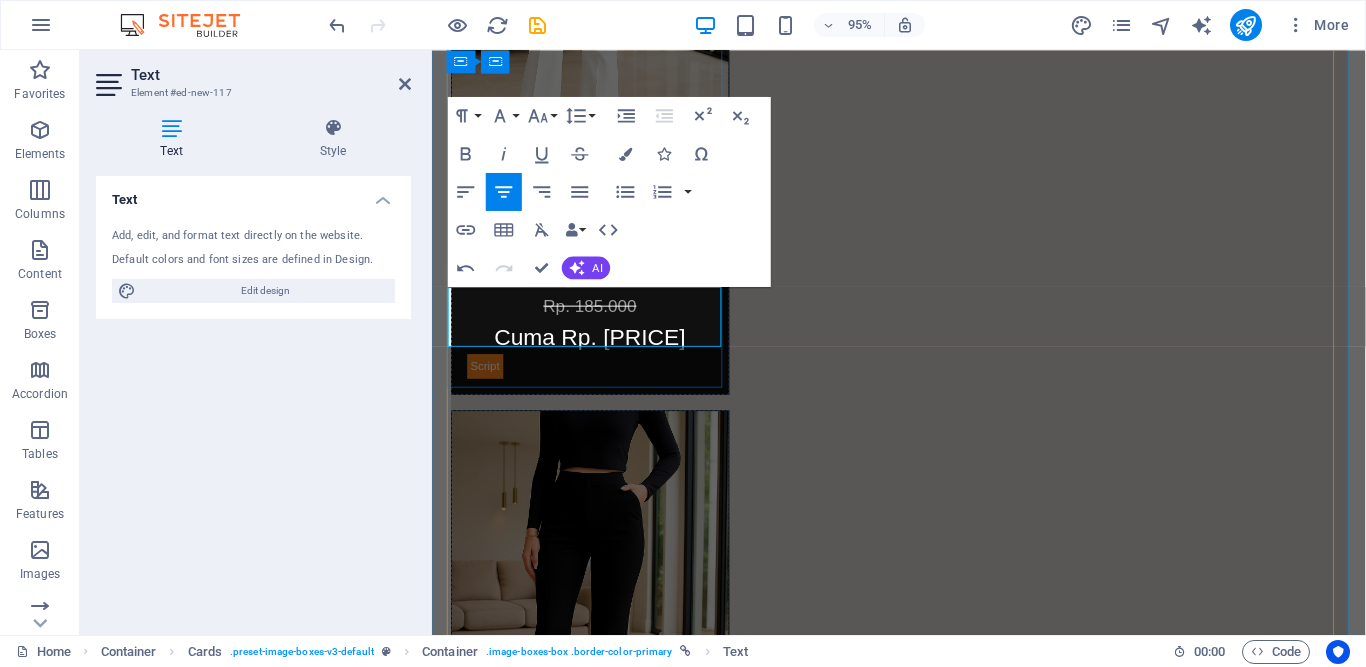 click on "Cuma Rp. [PRICE]" at bounding box center [598, 352] 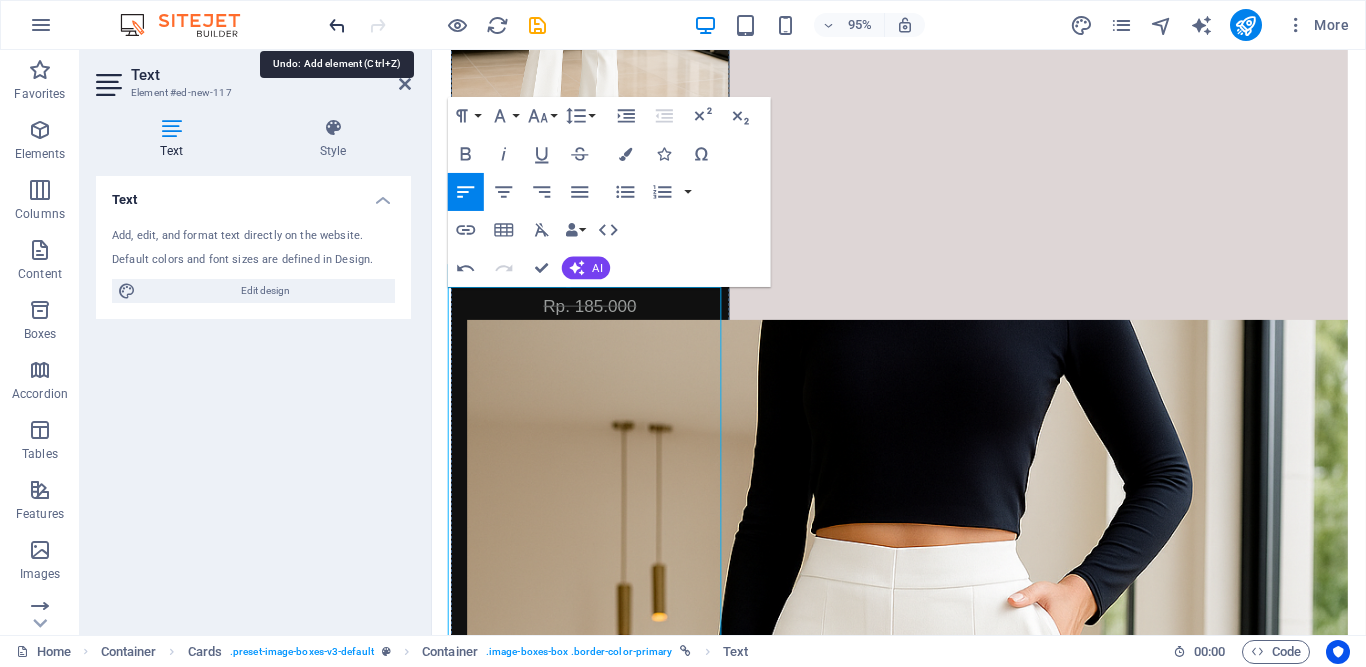 click at bounding box center (337, 25) 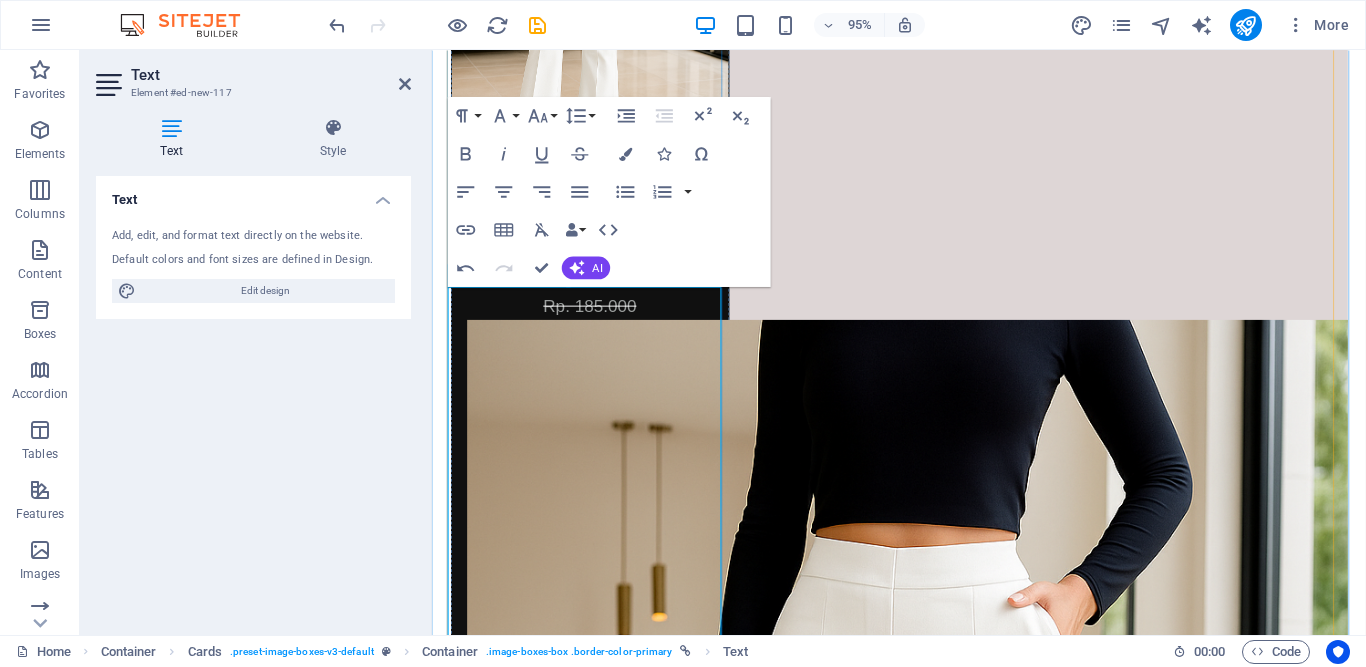 click at bounding box center [598, 1071] 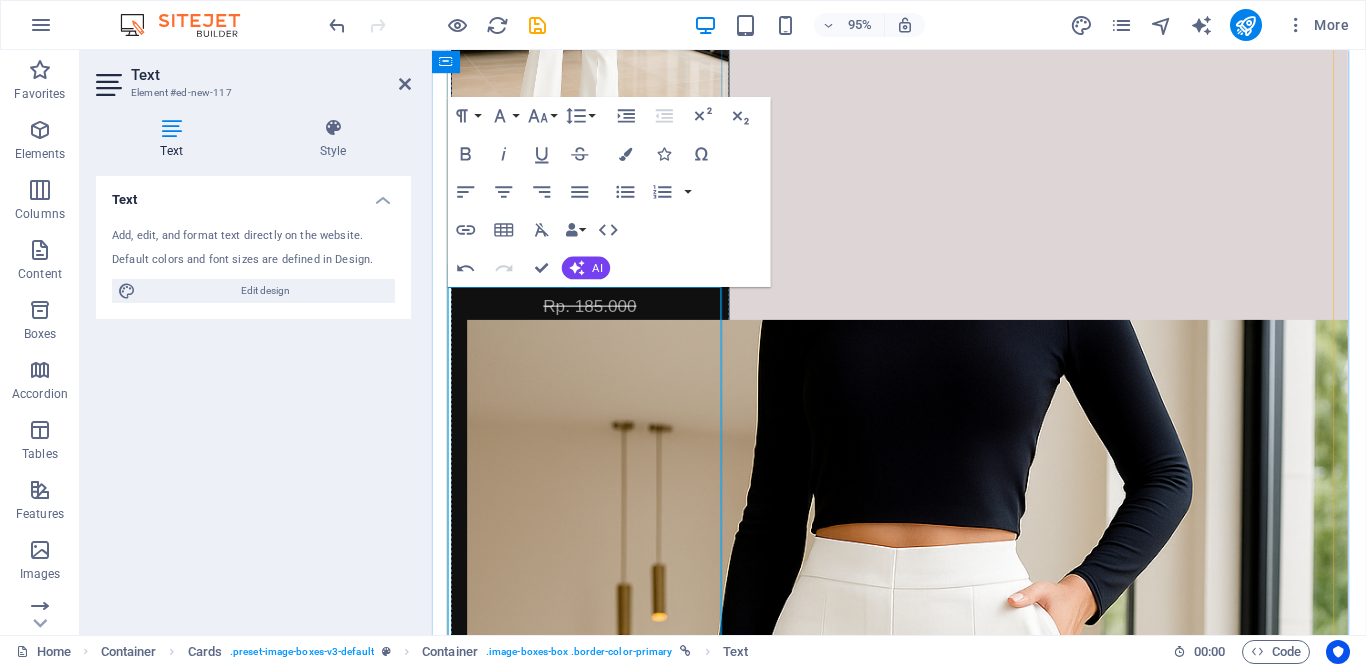 click at bounding box center (598, 1071) 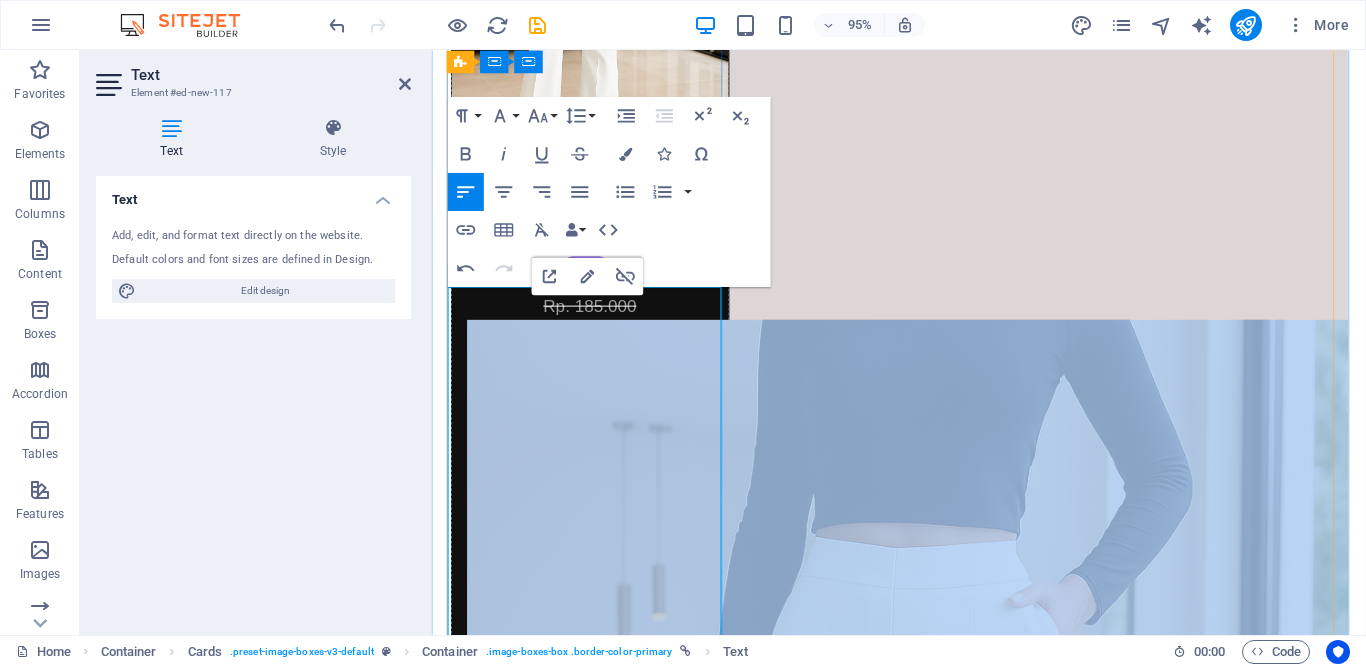 click at bounding box center [598, 1071] 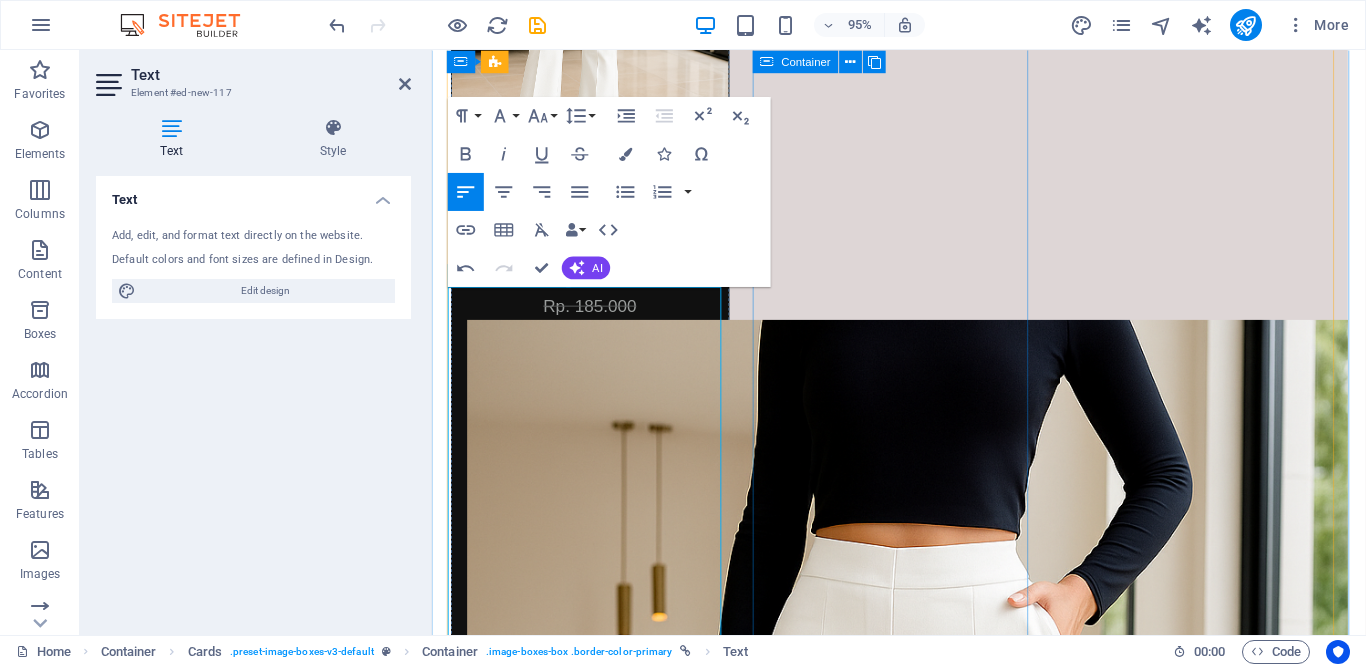 click on "Cutbray Vidio" at bounding box center [598, 2312] 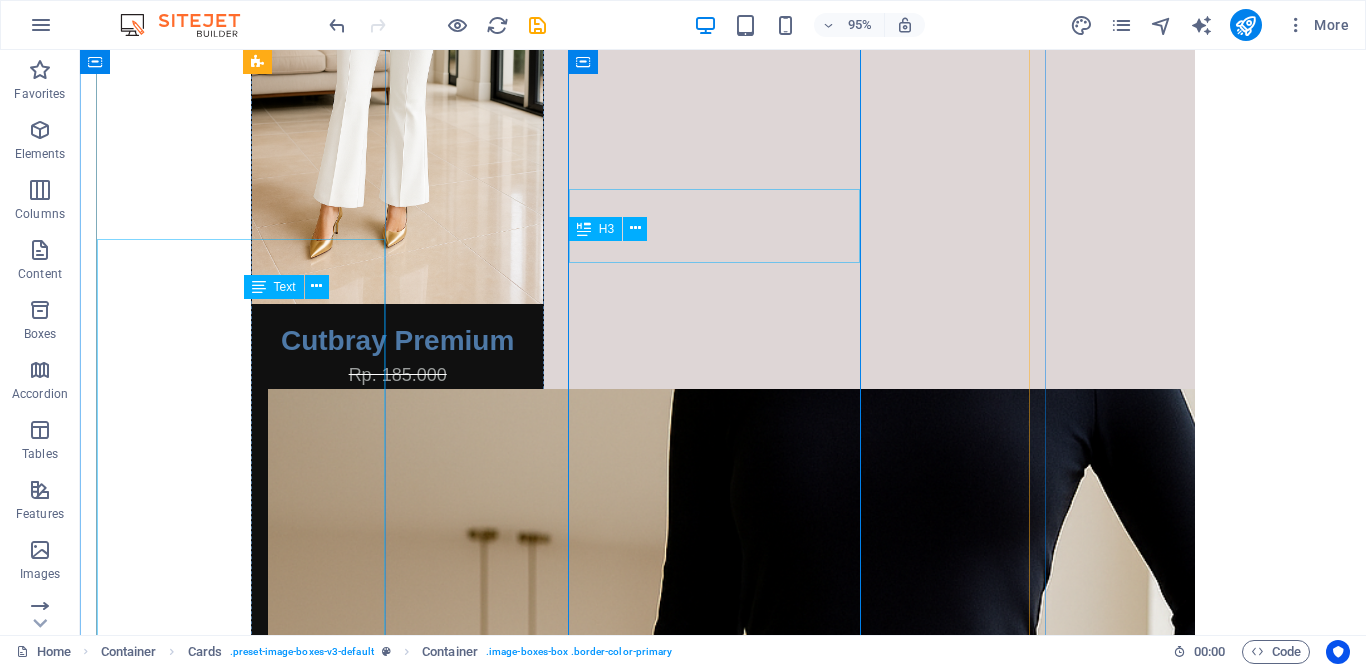 click on "Cutbray Vidio" at bounding box center [397, 3041] 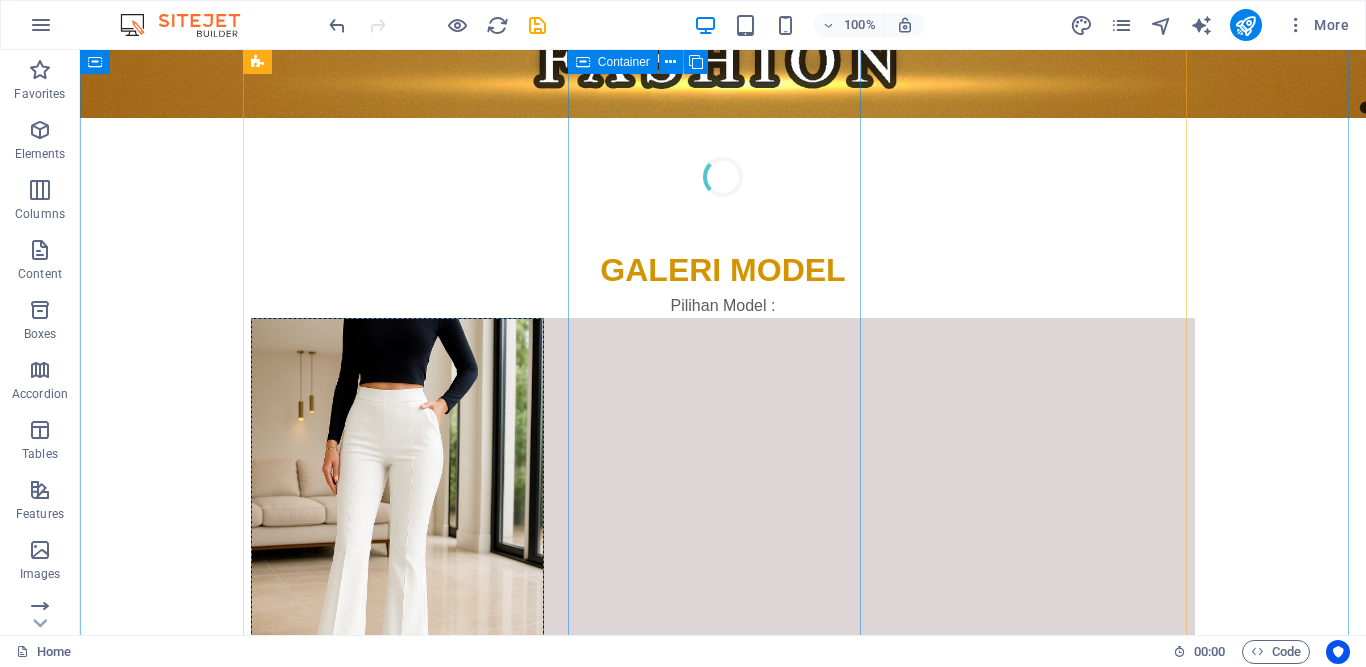 scroll, scrollTop: 678, scrollLeft: 0, axis: vertical 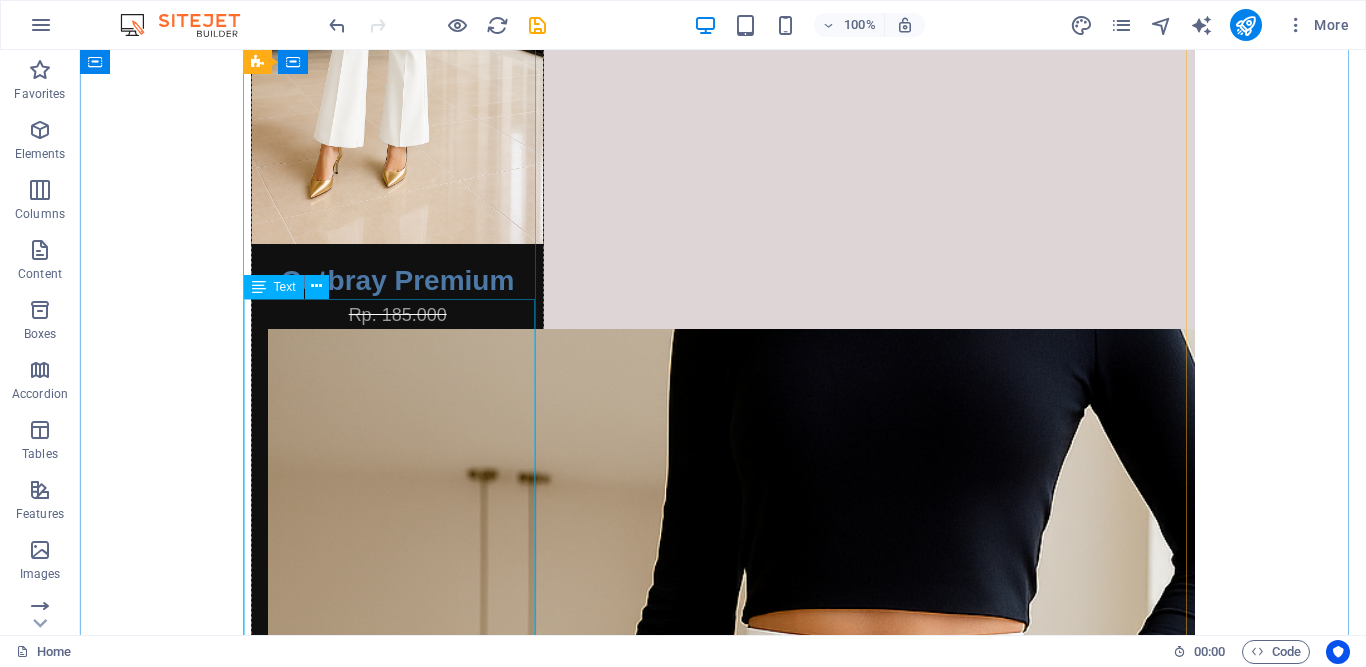 click at bounding box center (397, 1293) 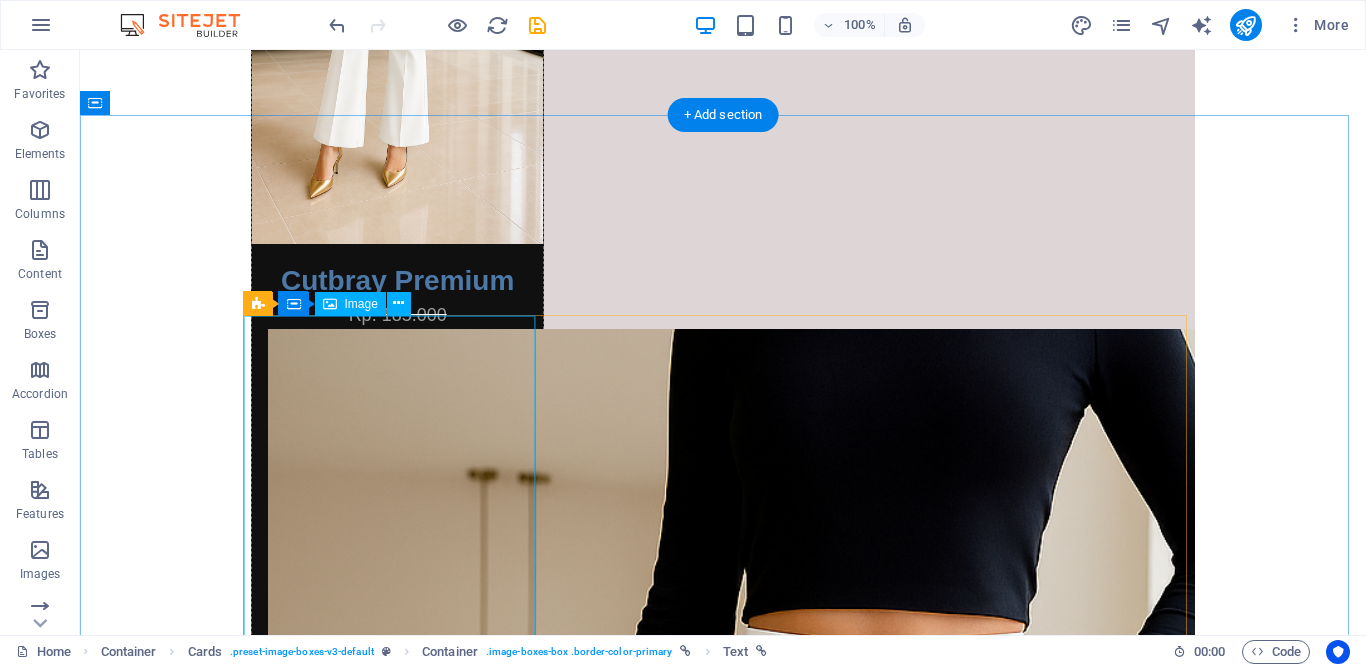 scroll, scrollTop: 166, scrollLeft: 0, axis: vertical 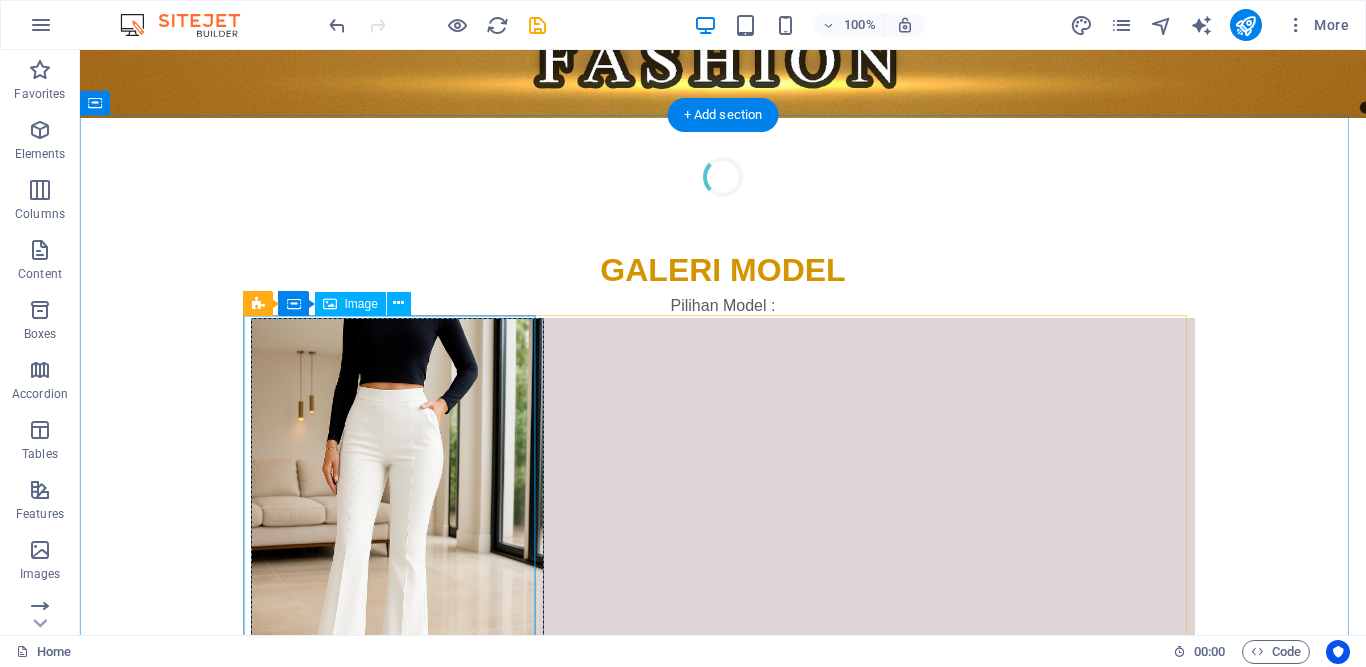 click at bounding box center [397, 537] 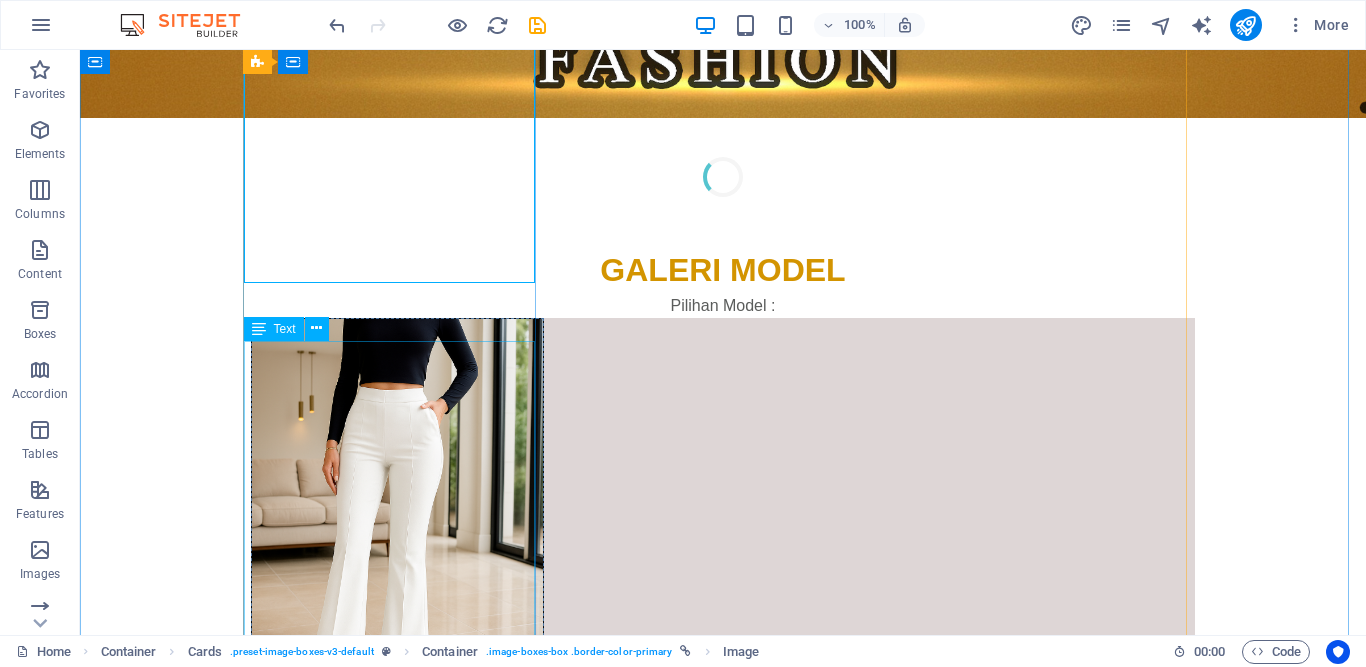 scroll, scrollTop: 678, scrollLeft: 0, axis: vertical 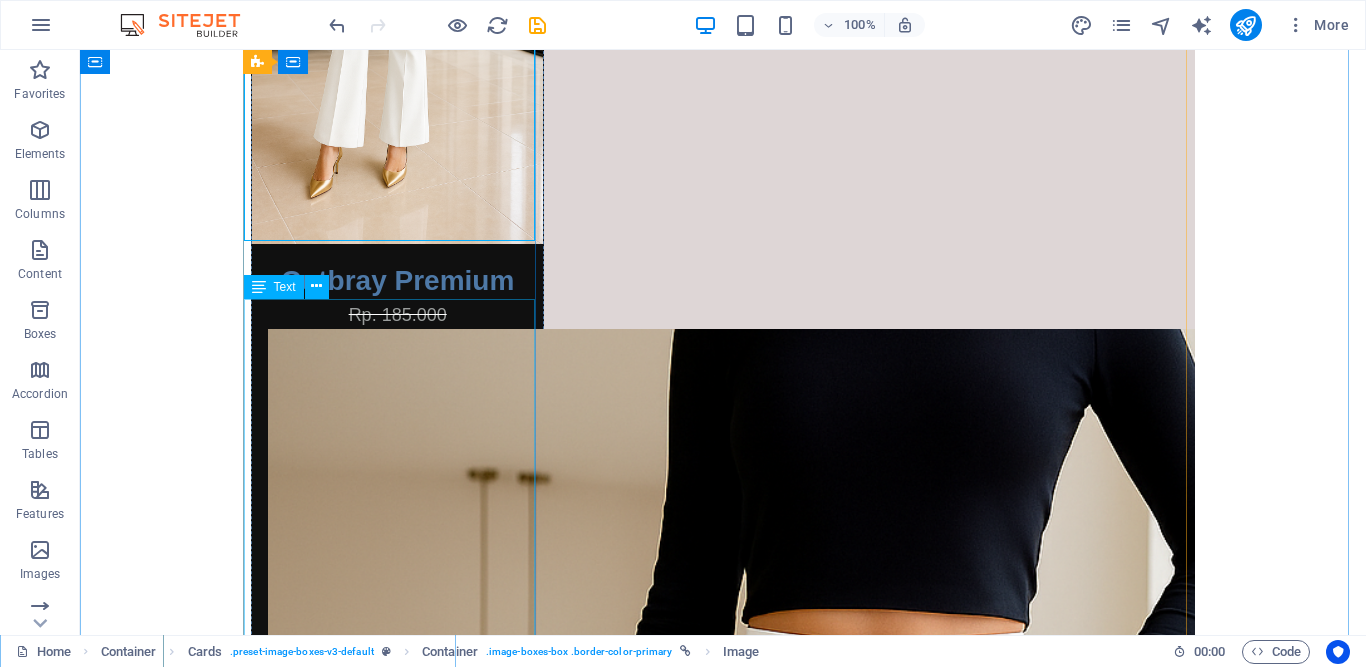 click at bounding box center (397, 1293) 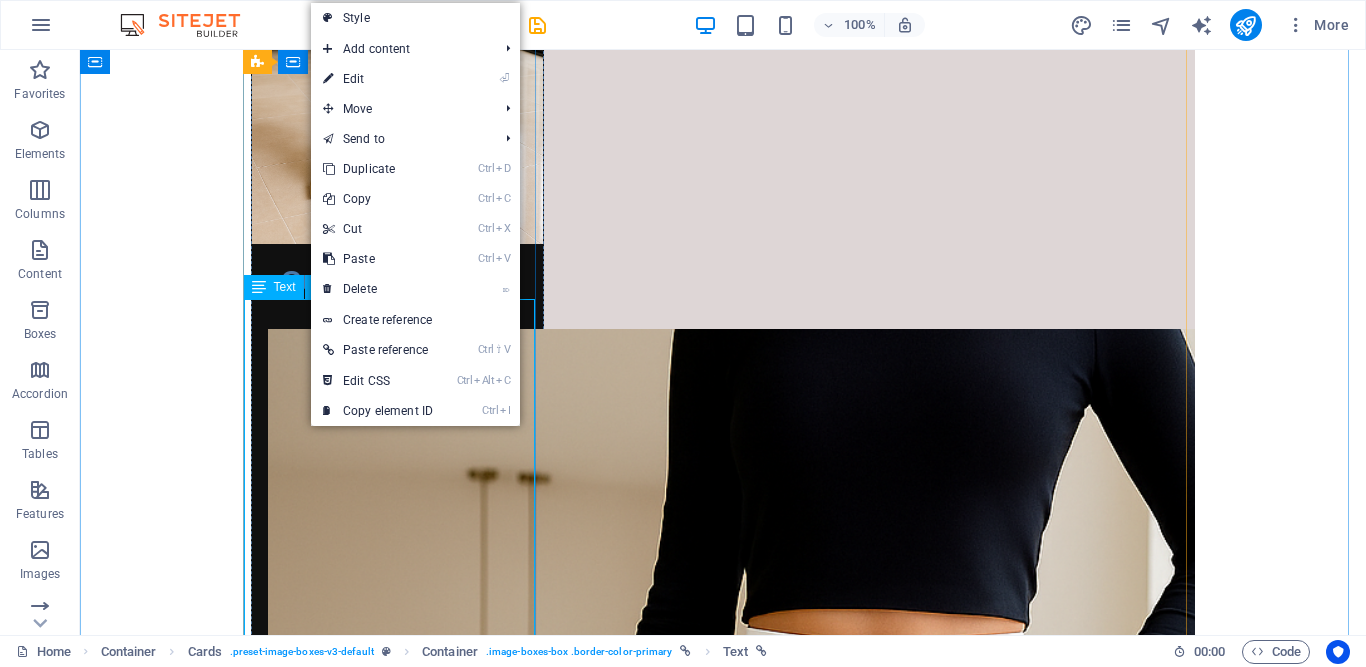 click at bounding box center (397, 1293) 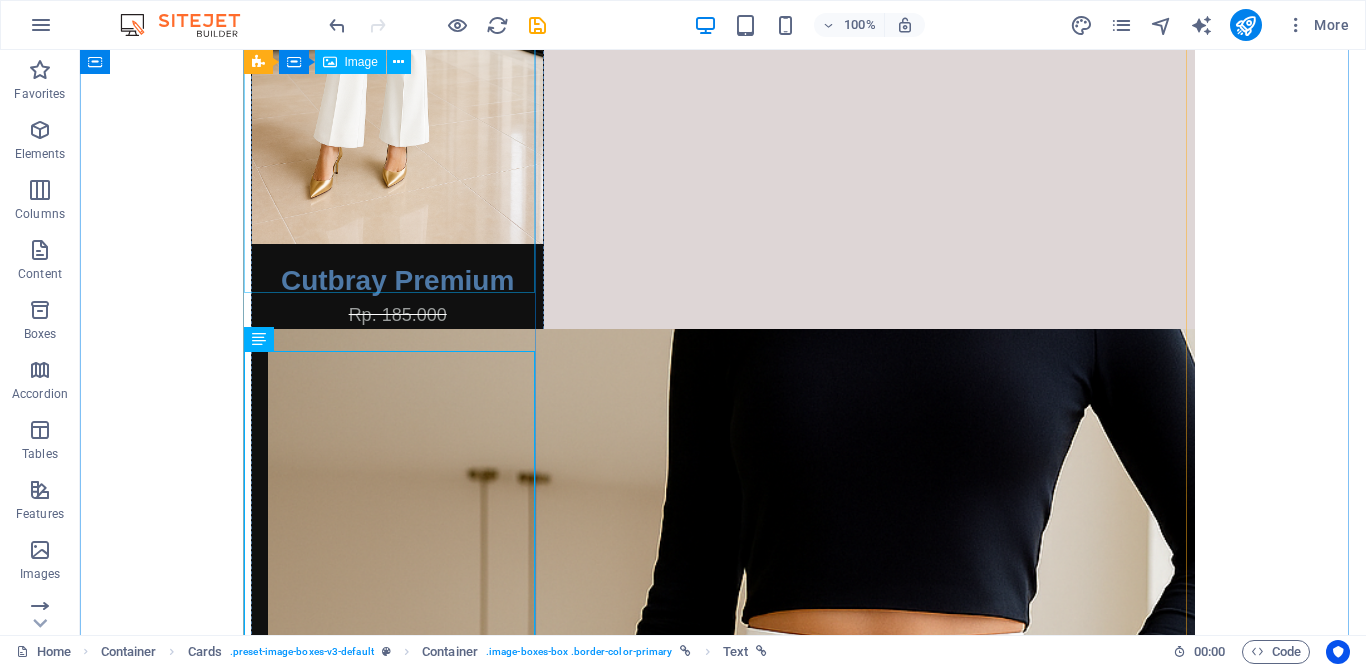 scroll, scrollTop: 0, scrollLeft: 0, axis: both 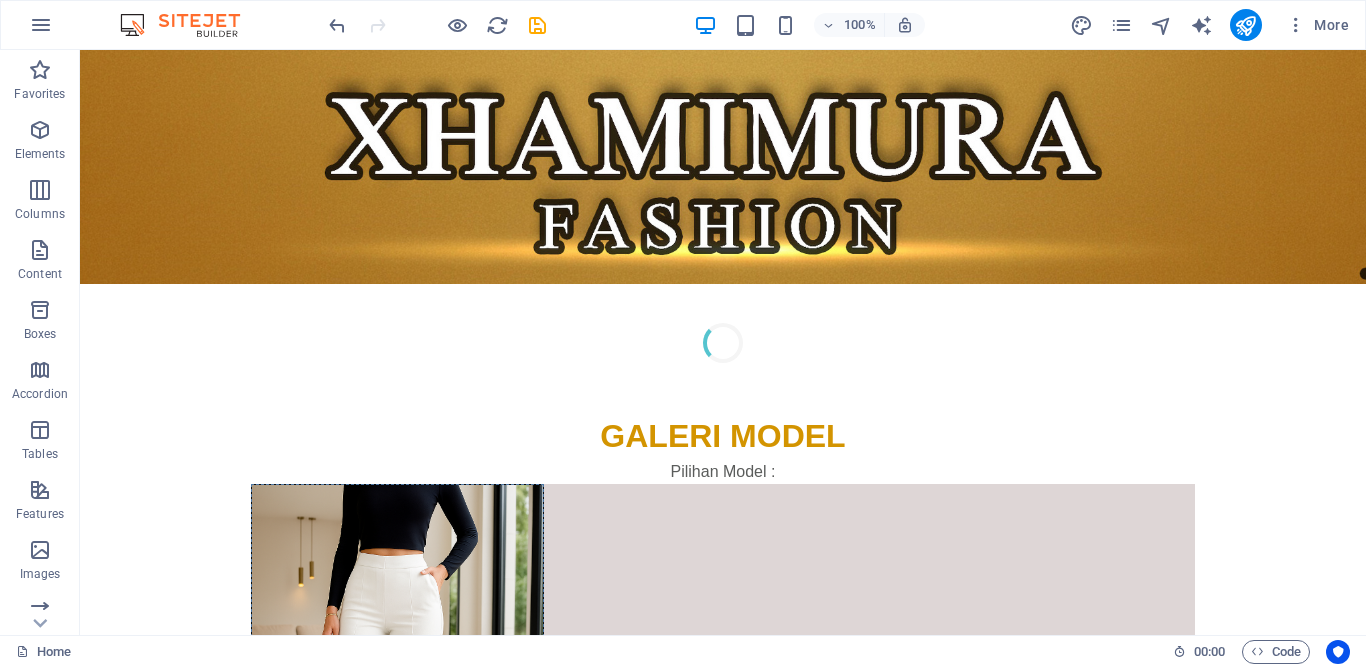 click at bounding box center [437, 25] 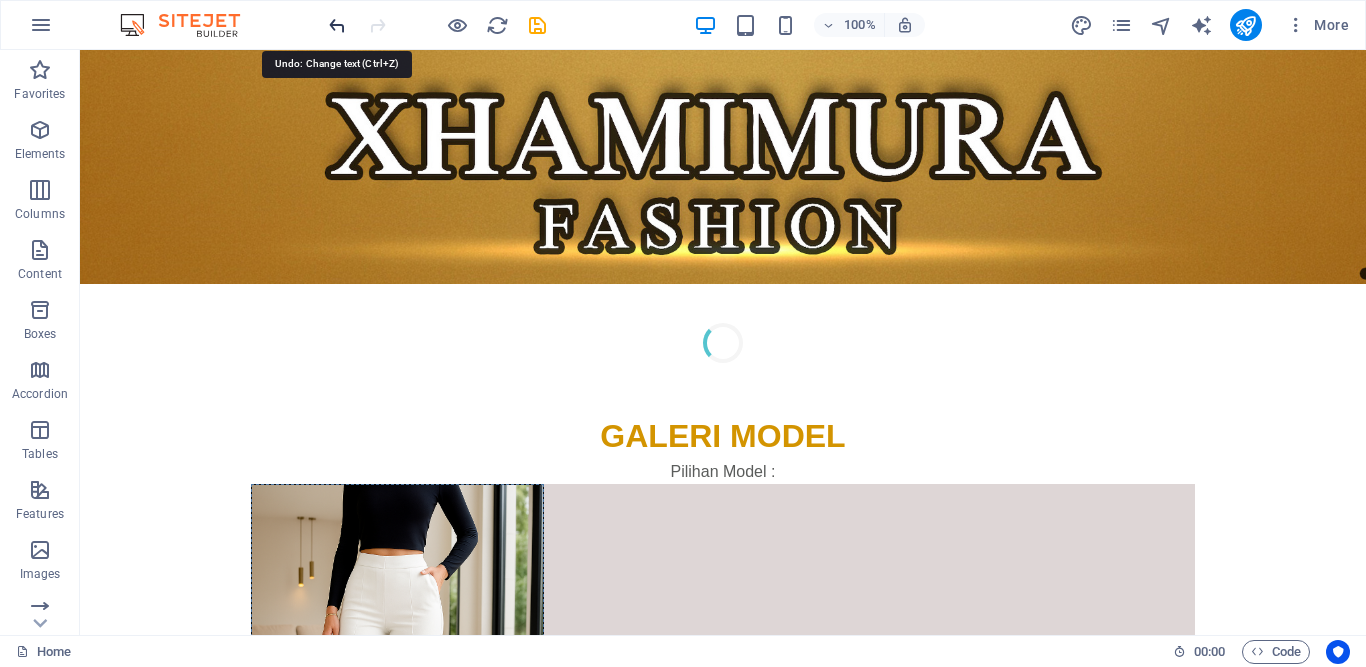 click at bounding box center (337, 25) 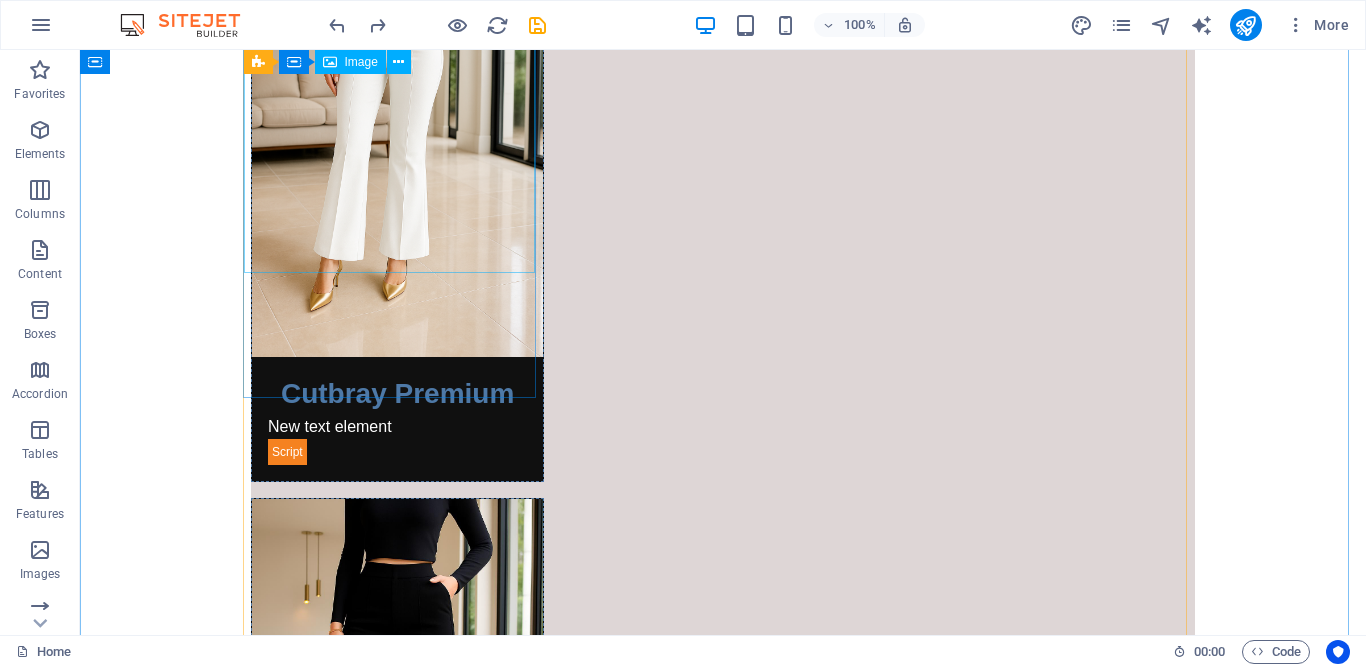 scroll, scrollTop: 646, scrollLeft: 0, axis: vertical 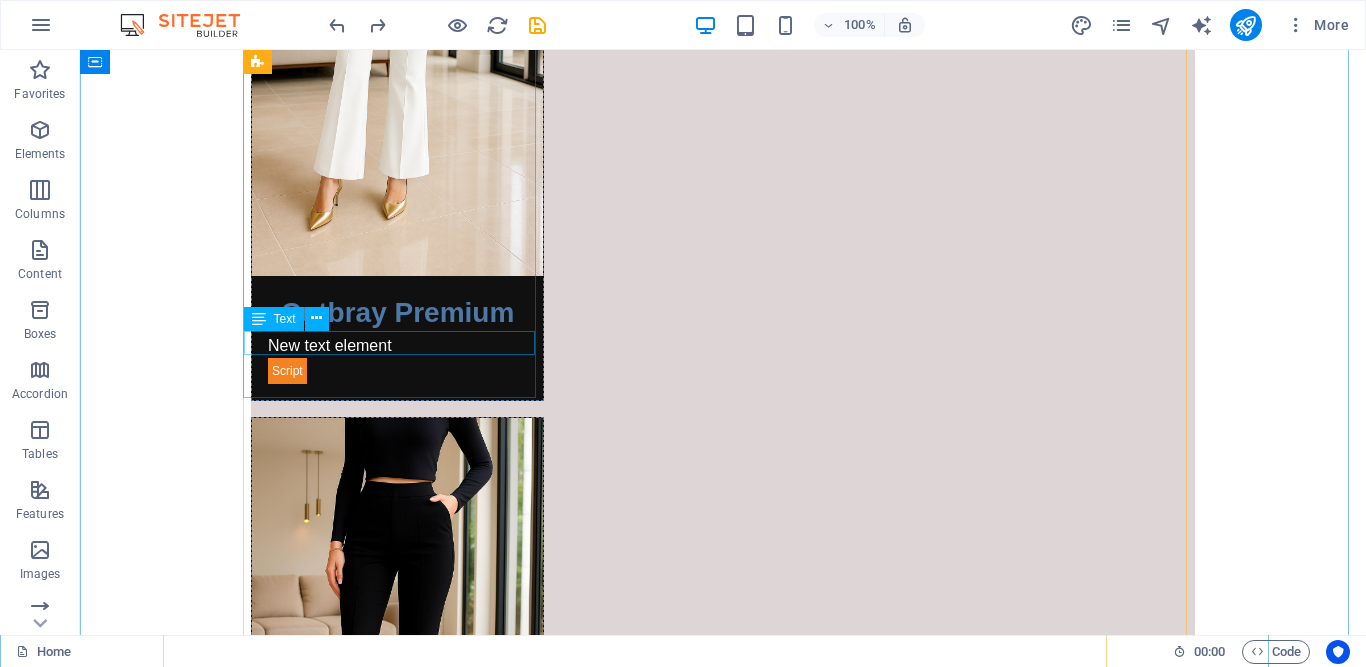 click on "New text element" at bounding box center (397, 346) 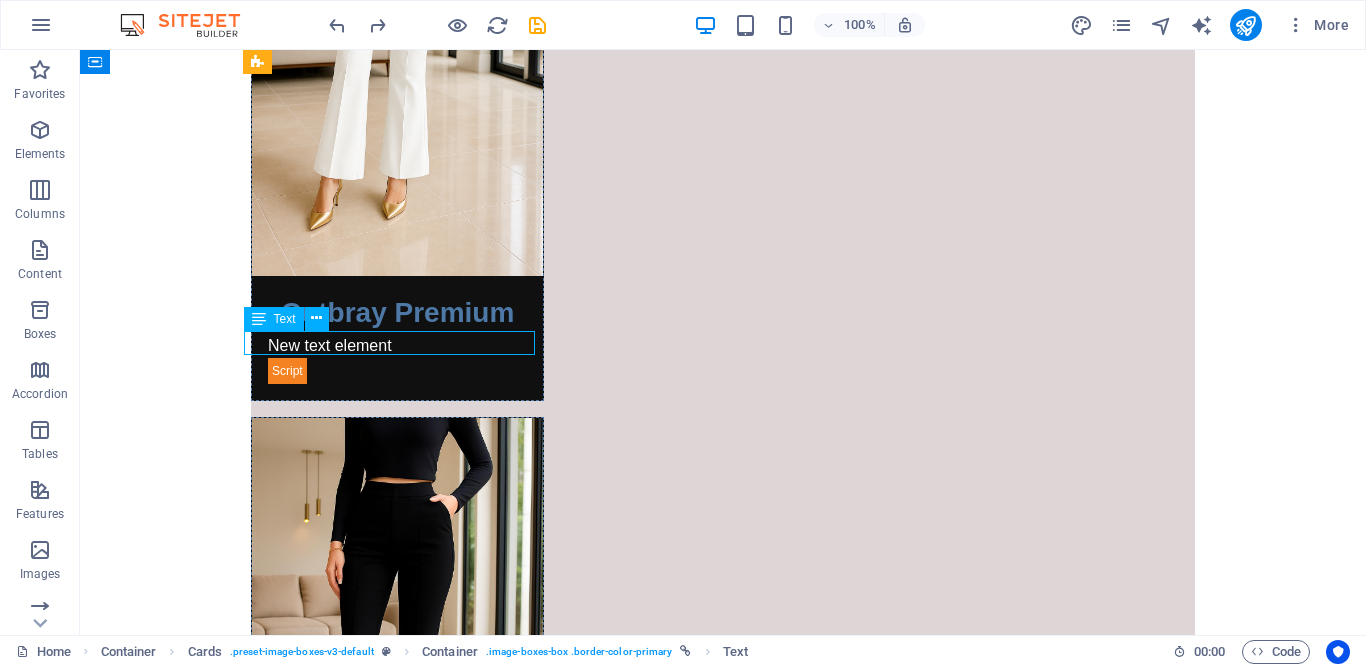 click on "New text element" at bounding box center [397, 346] 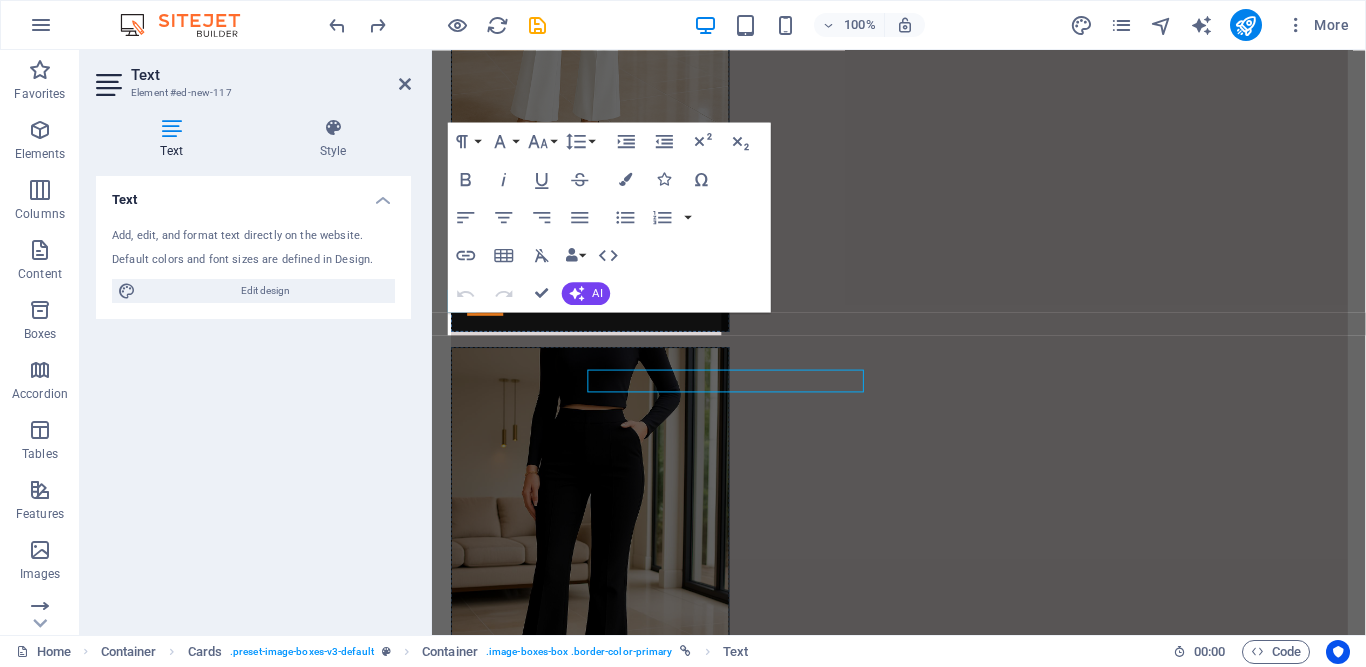 scroll, scrollTop: 591, scrollLeft: 0, axis: vertical 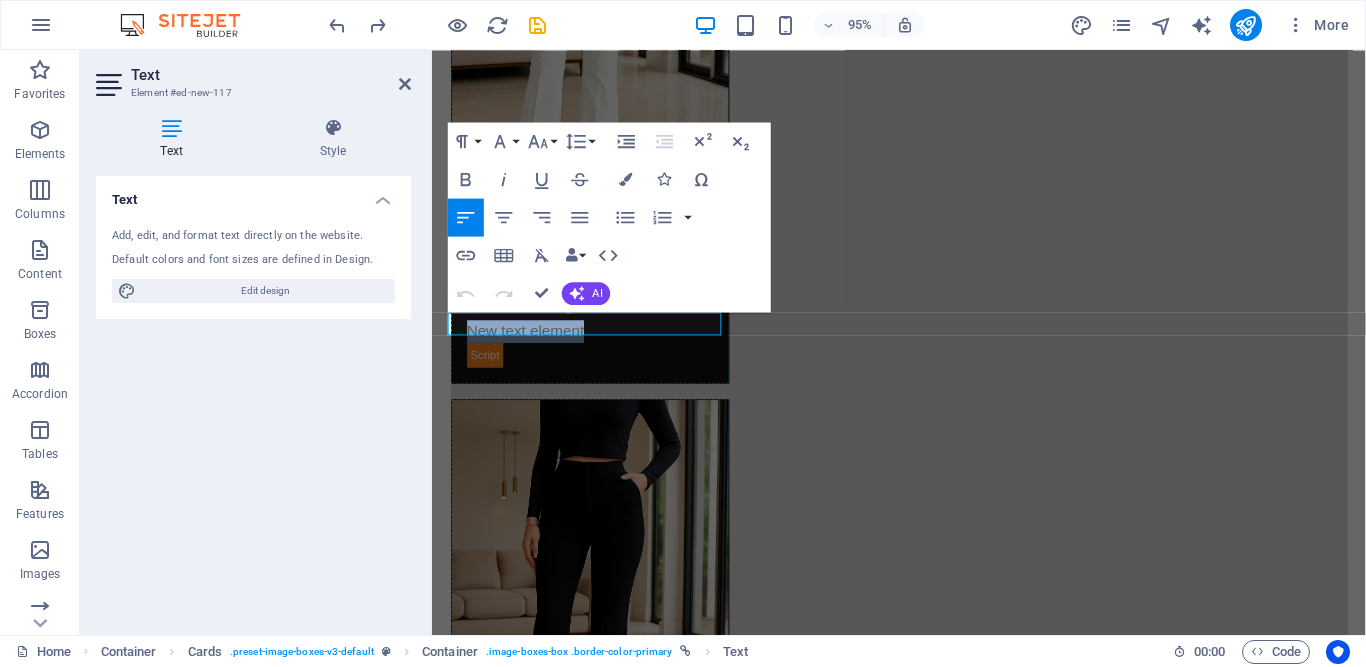 type 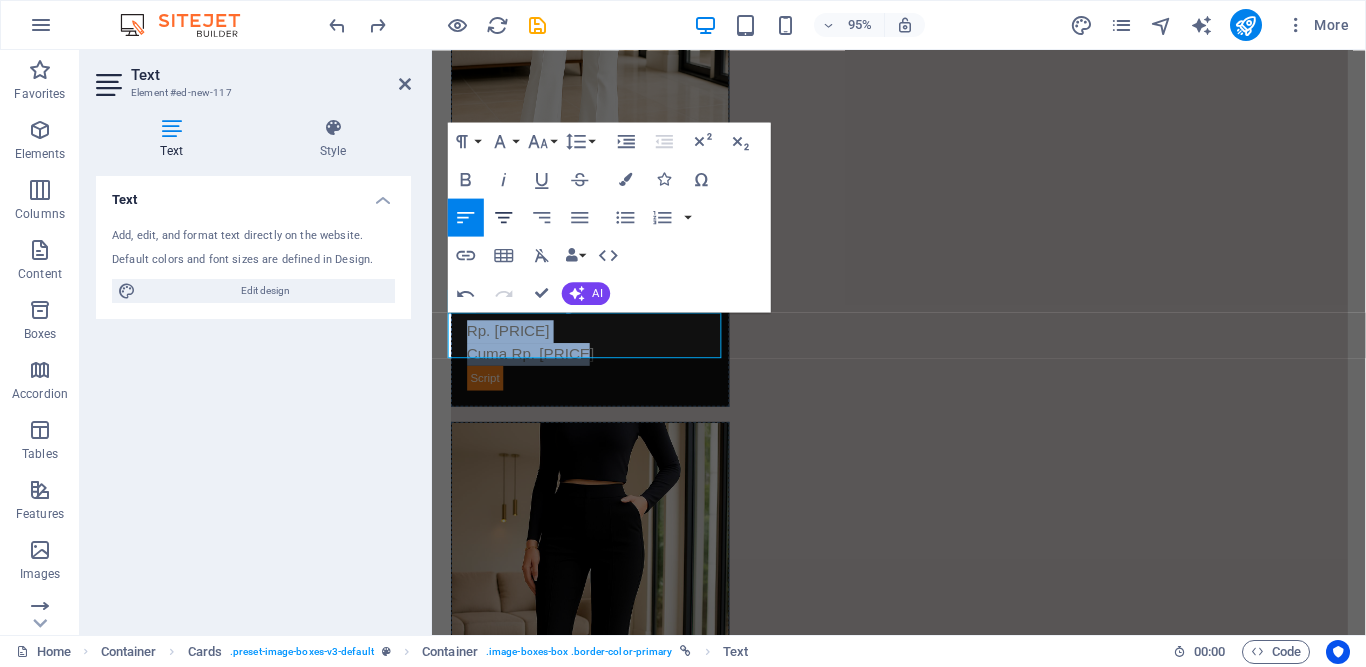 click 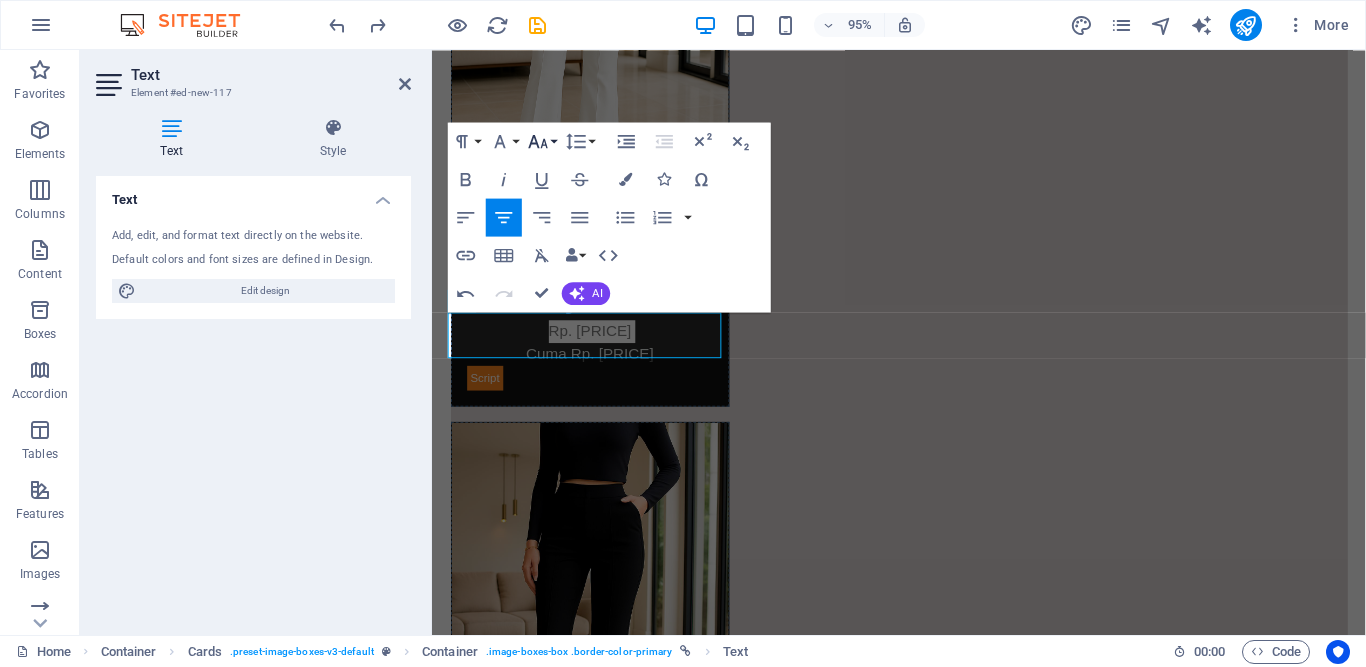 click 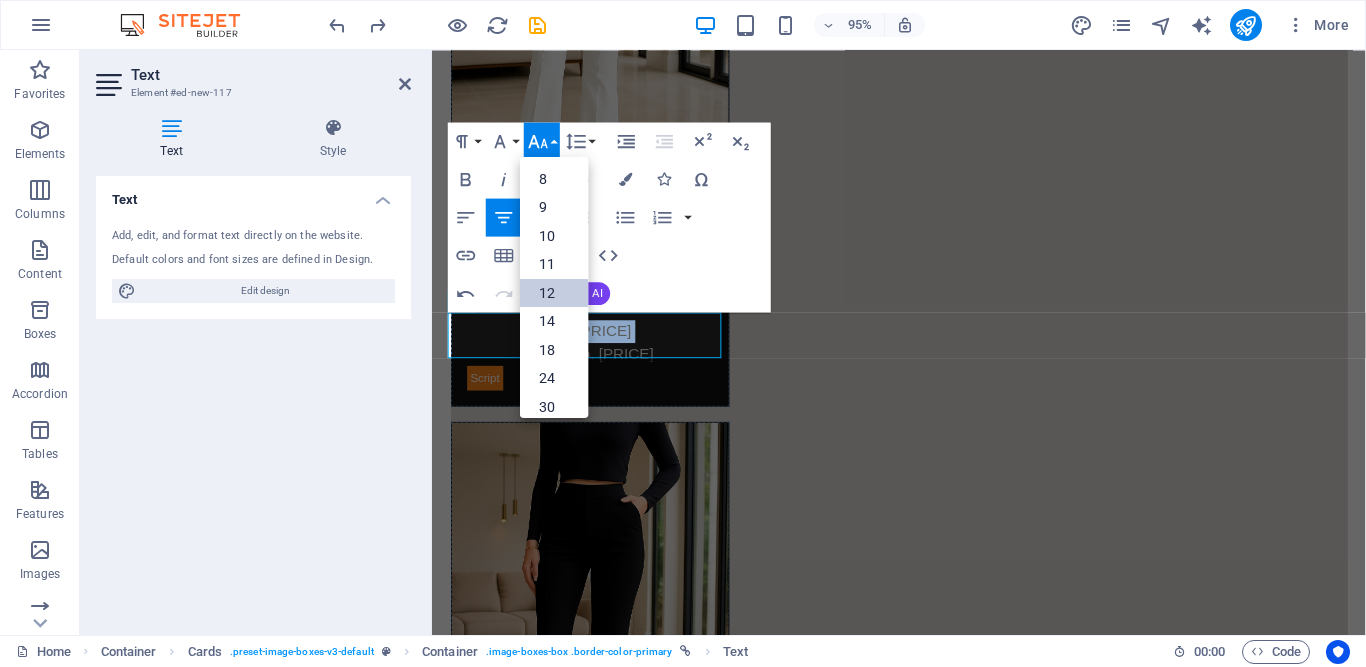 click on "12" at bounding box center (554, 292) 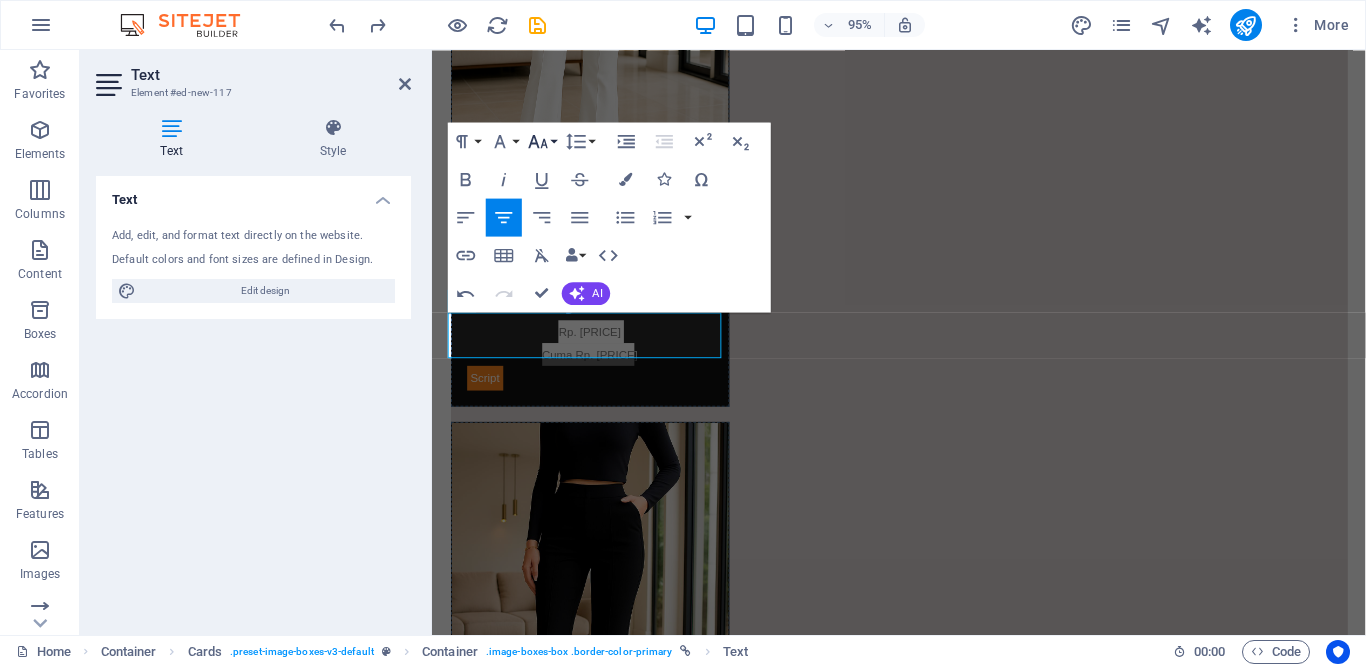 click 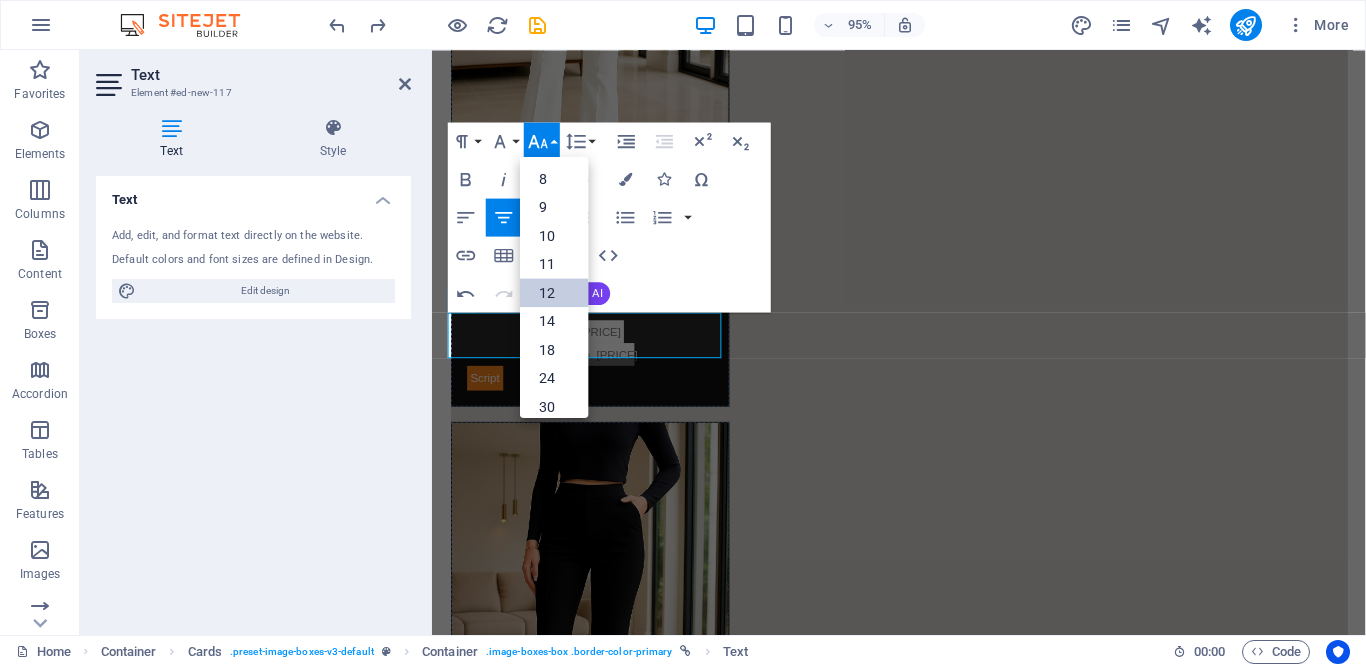 scroll, scrollTop: 143, scrollLeft: 0, axis: vertical 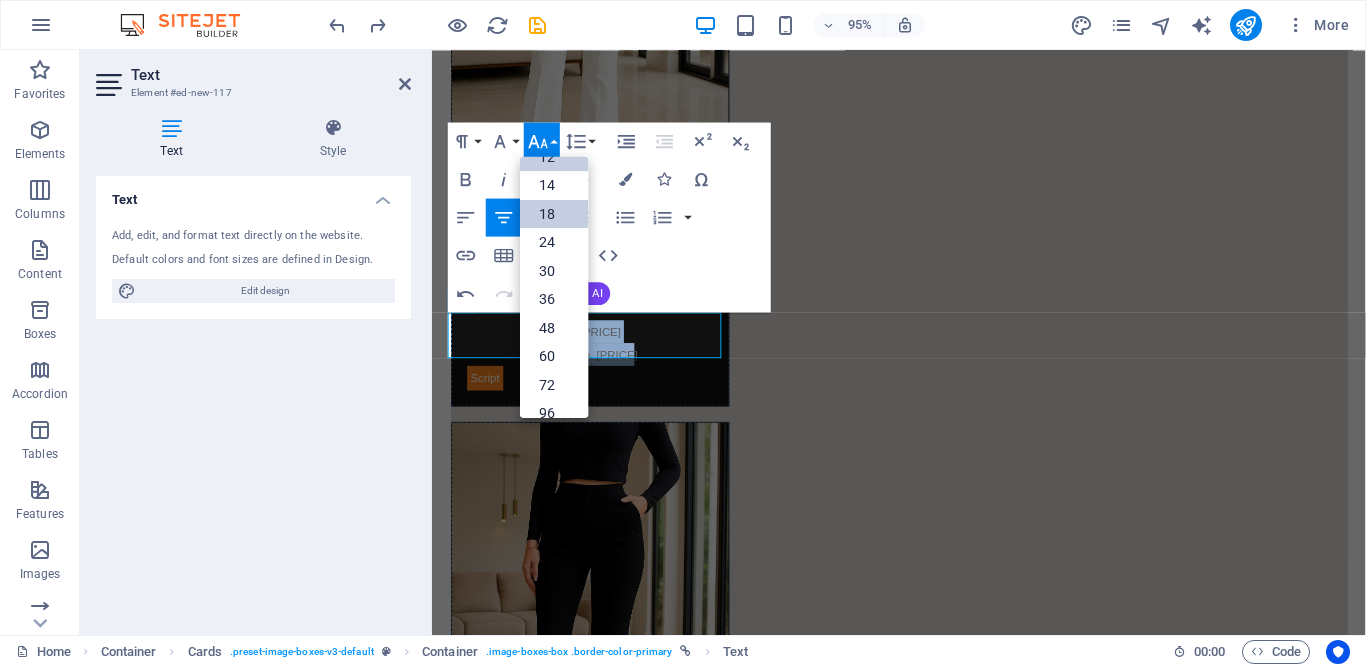 click on "18" at bounding box center [554, 213] 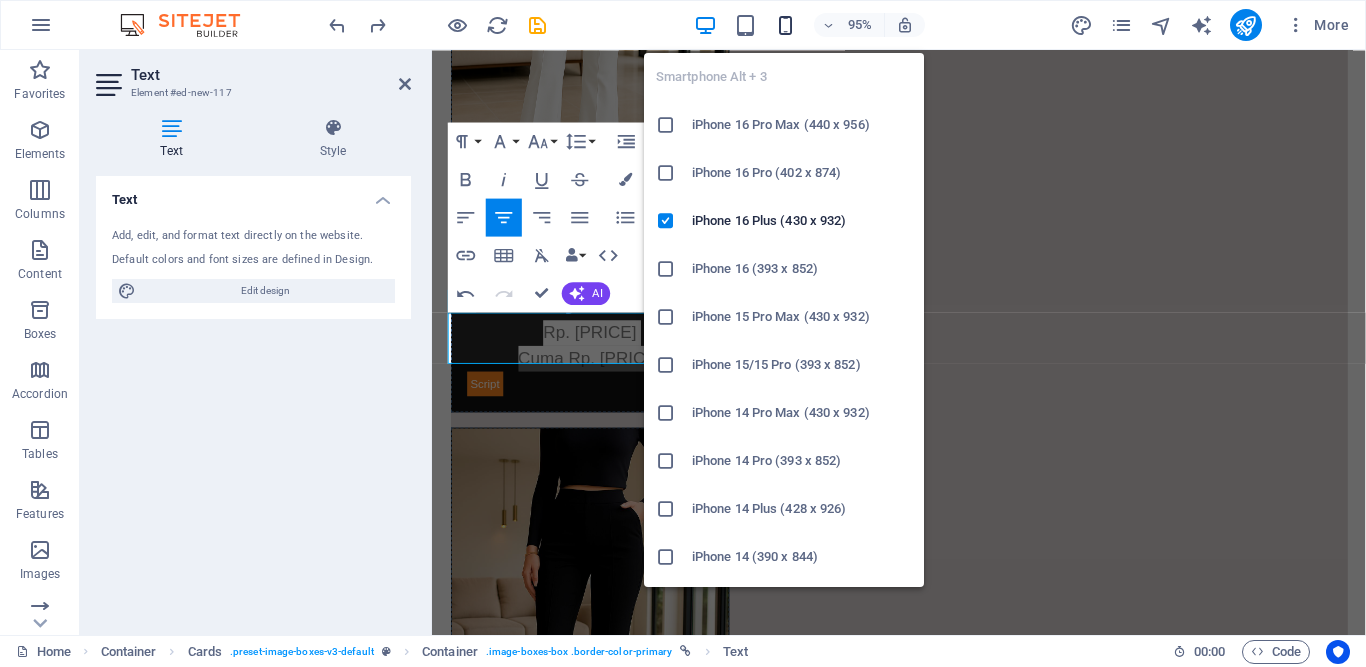 click at bounding box center [785, 25] 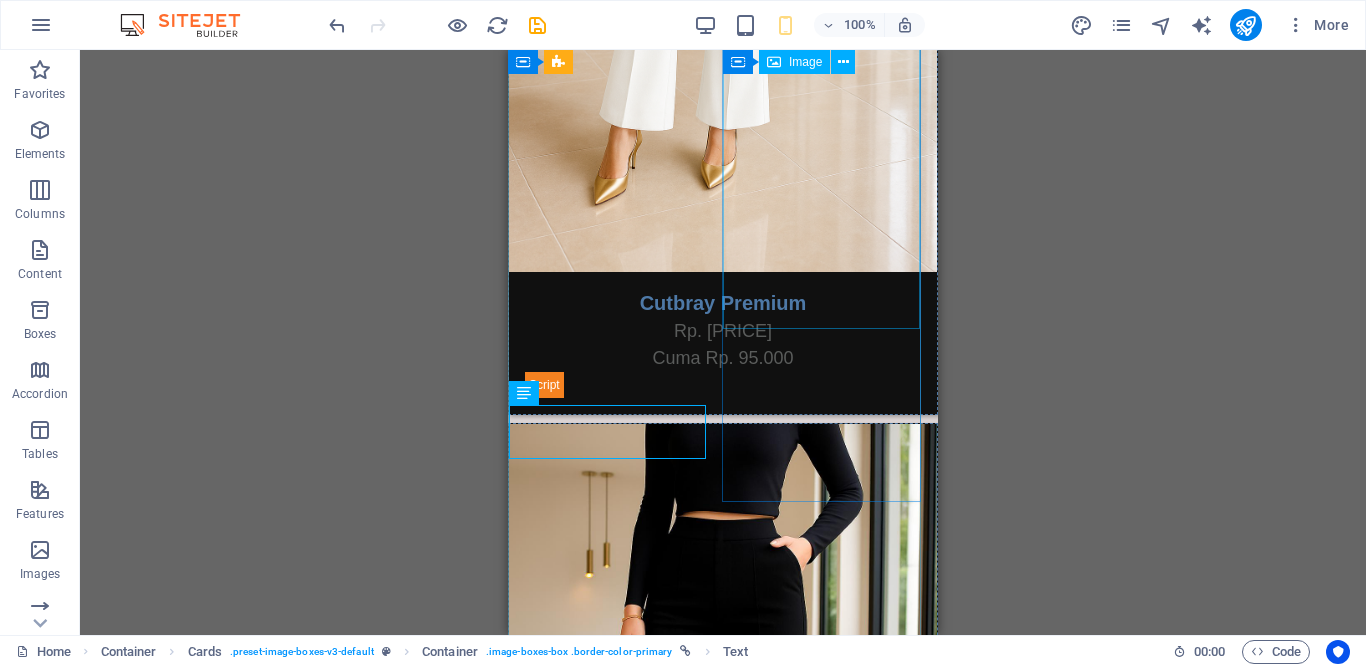 scroll, scrollTop: 79, scrollLeft: 0, axis: vertical 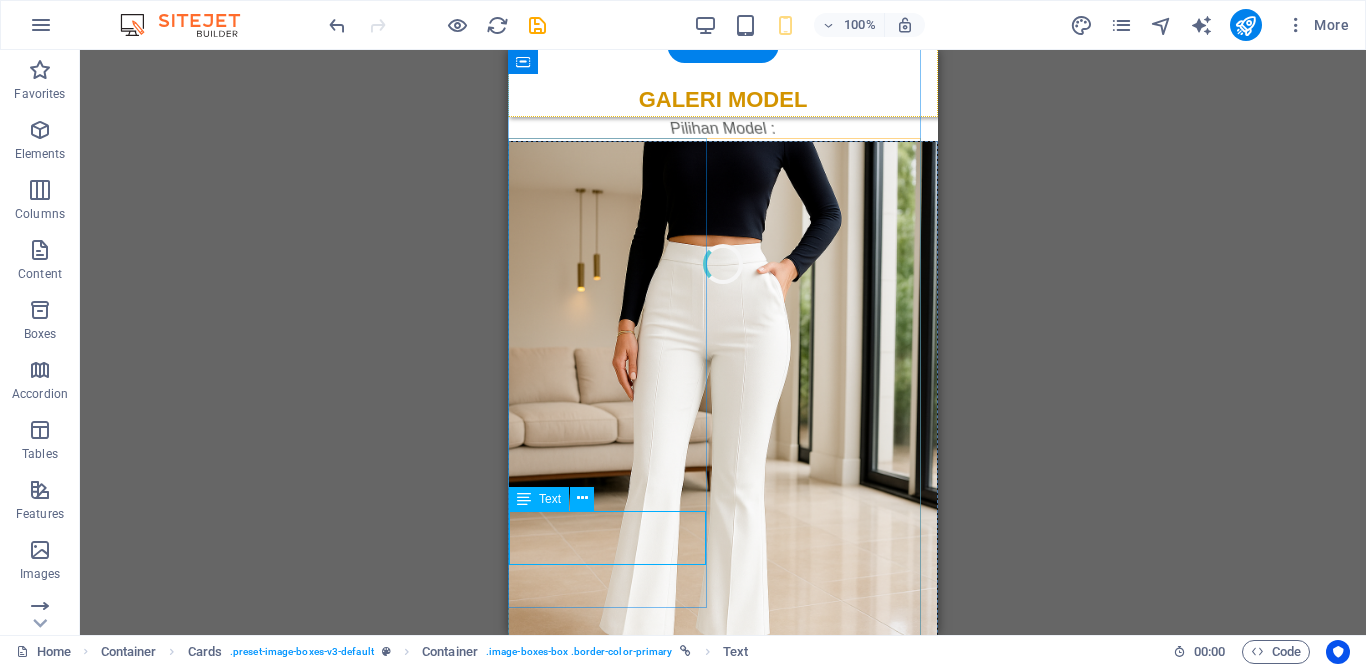 click on "Rp. [PRICE] Cuma Rp. [PRICE]" at bounding box center [723, 857] 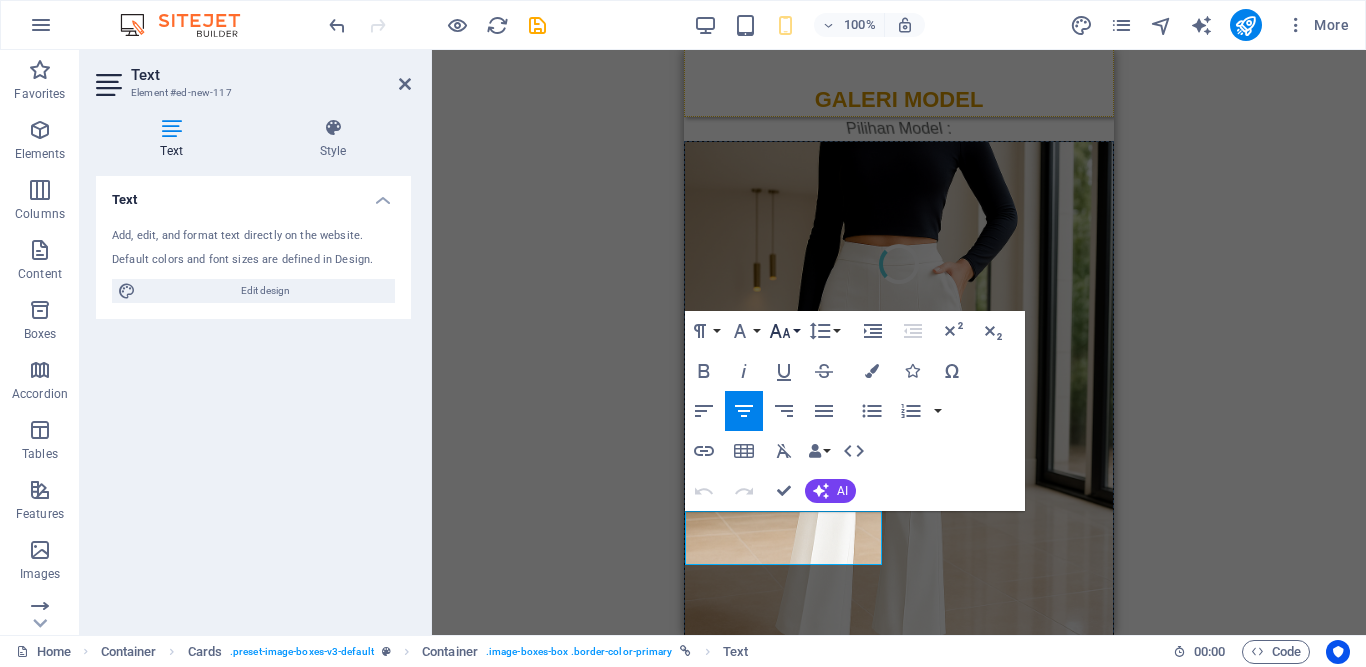 click 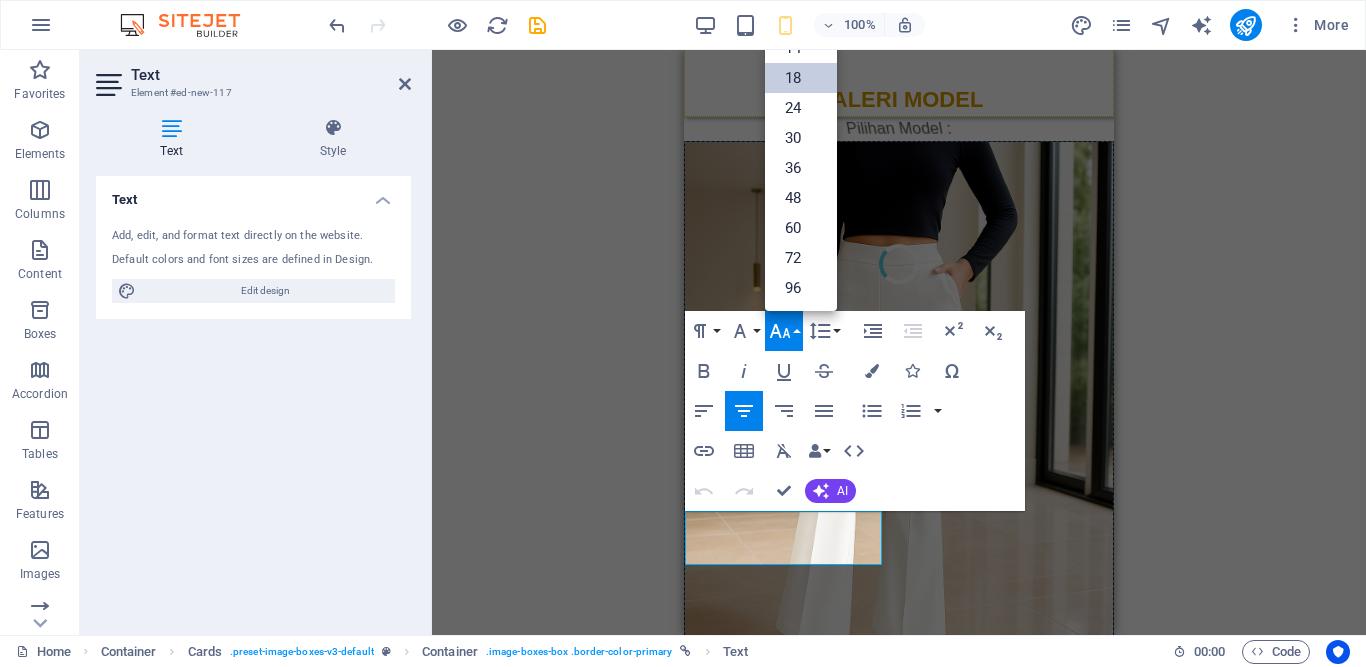 scroll, scrollTop: 161, scrollLeft: 0, axis: vertical 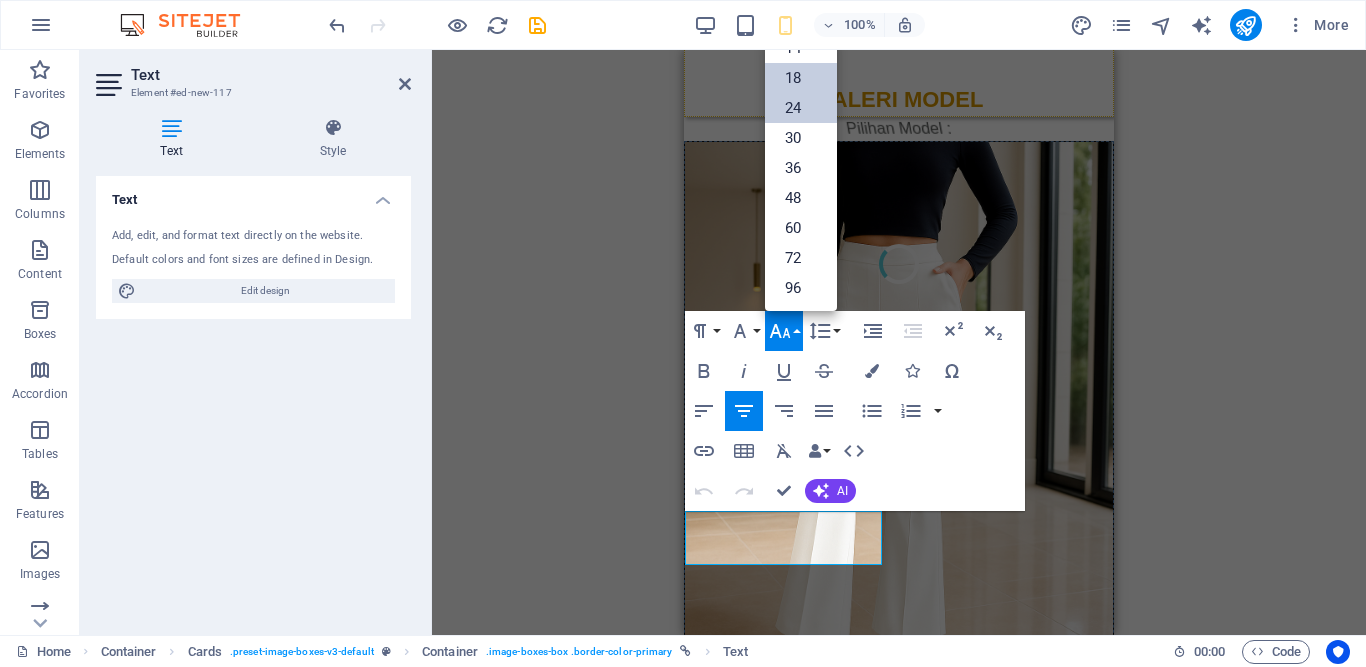 click on "24" at bounding box center [801, 108] 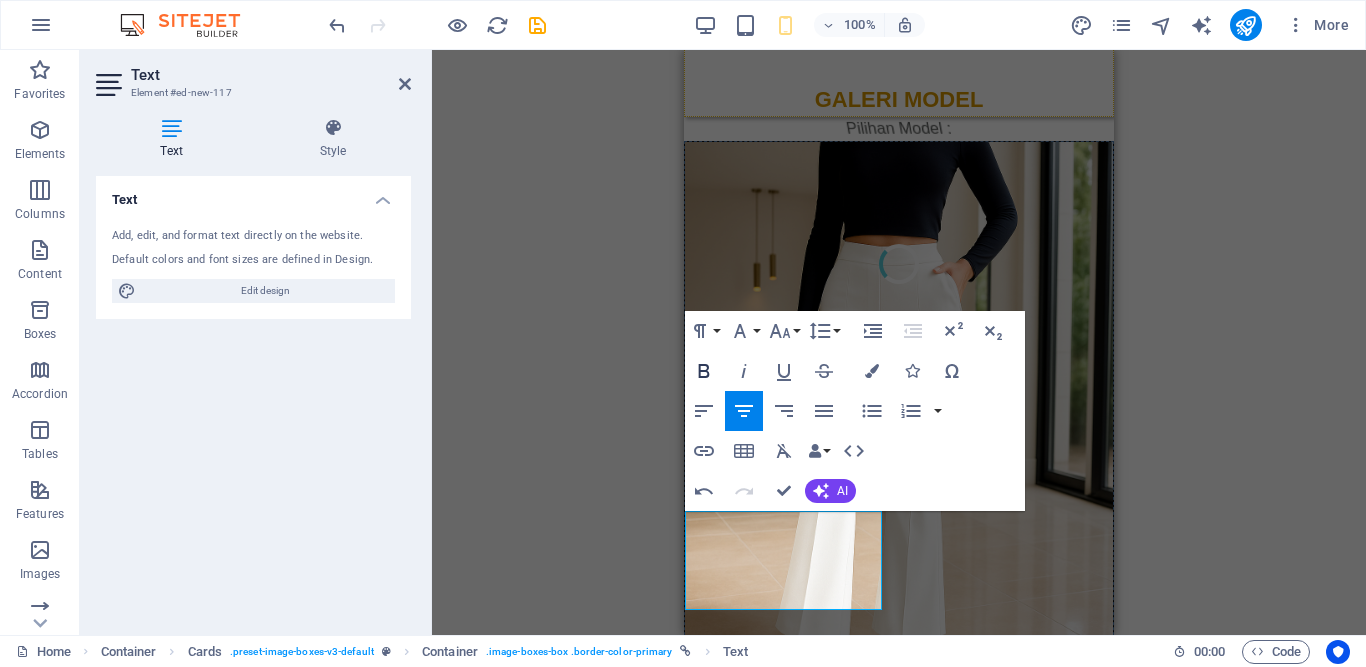 click 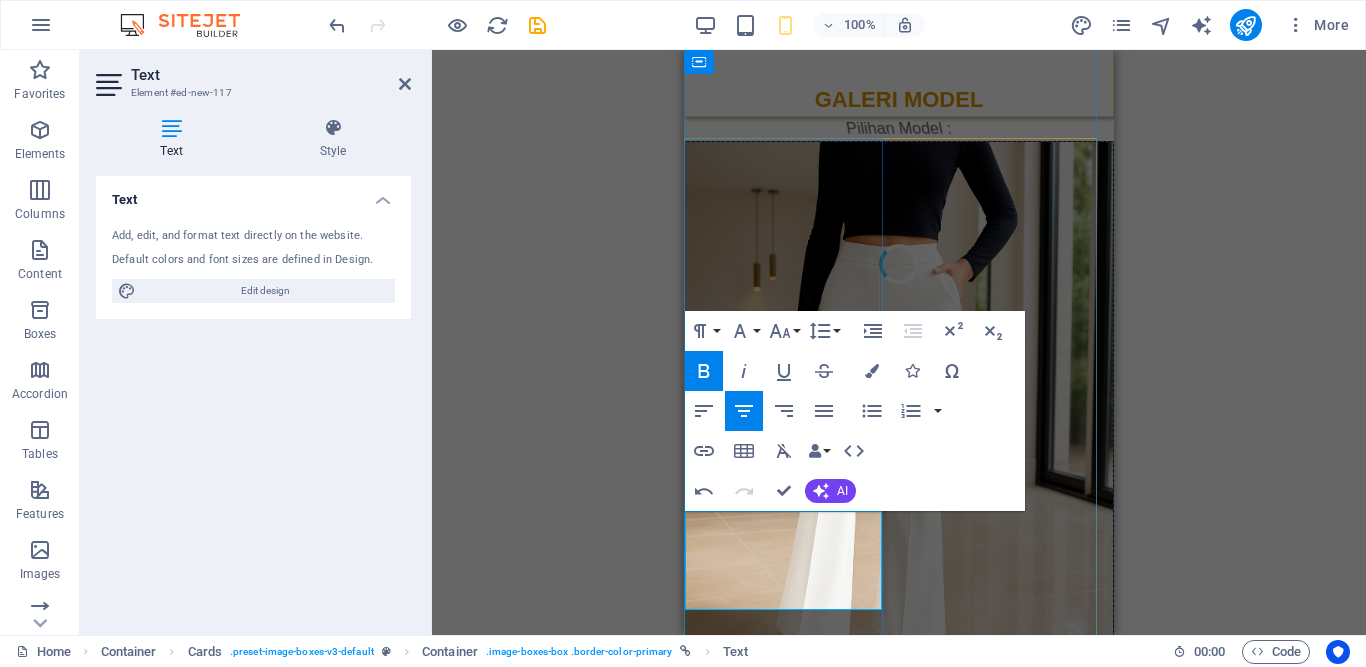 click on "Cuma Rp. 95.000" at bounding box center (899, 875) 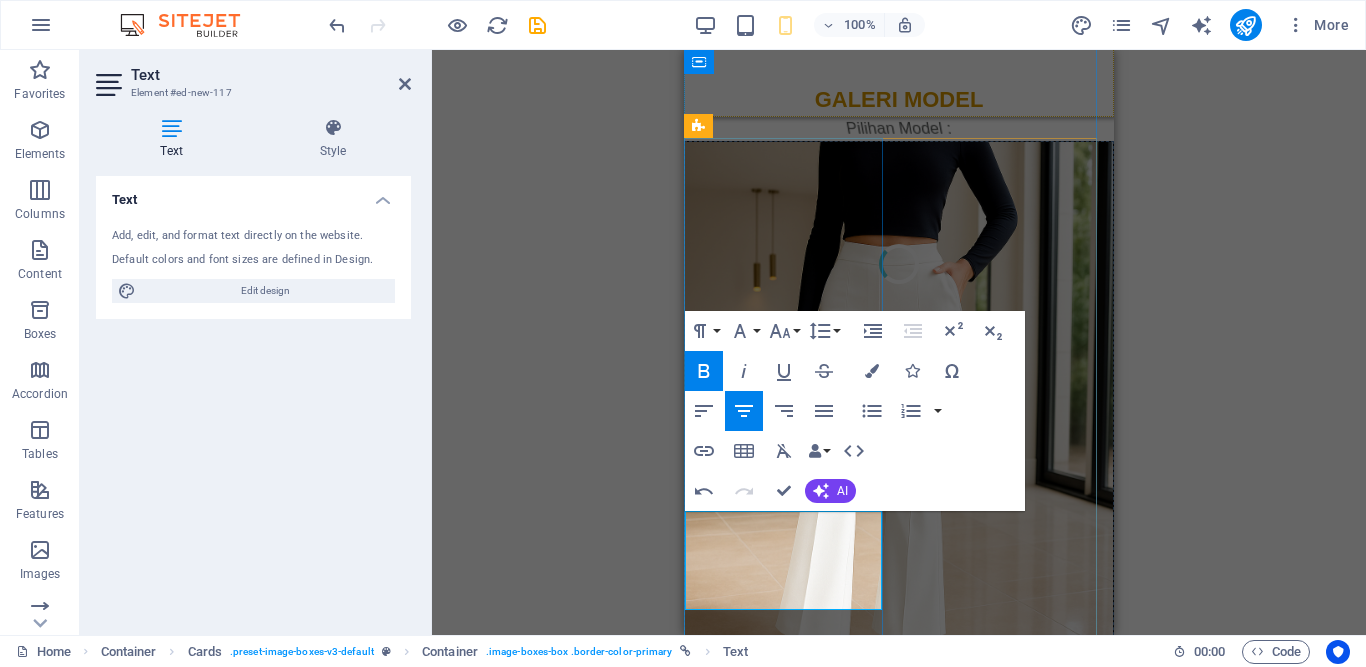 click on "Rp. [PRICE]" at bounding box center (899, 843) 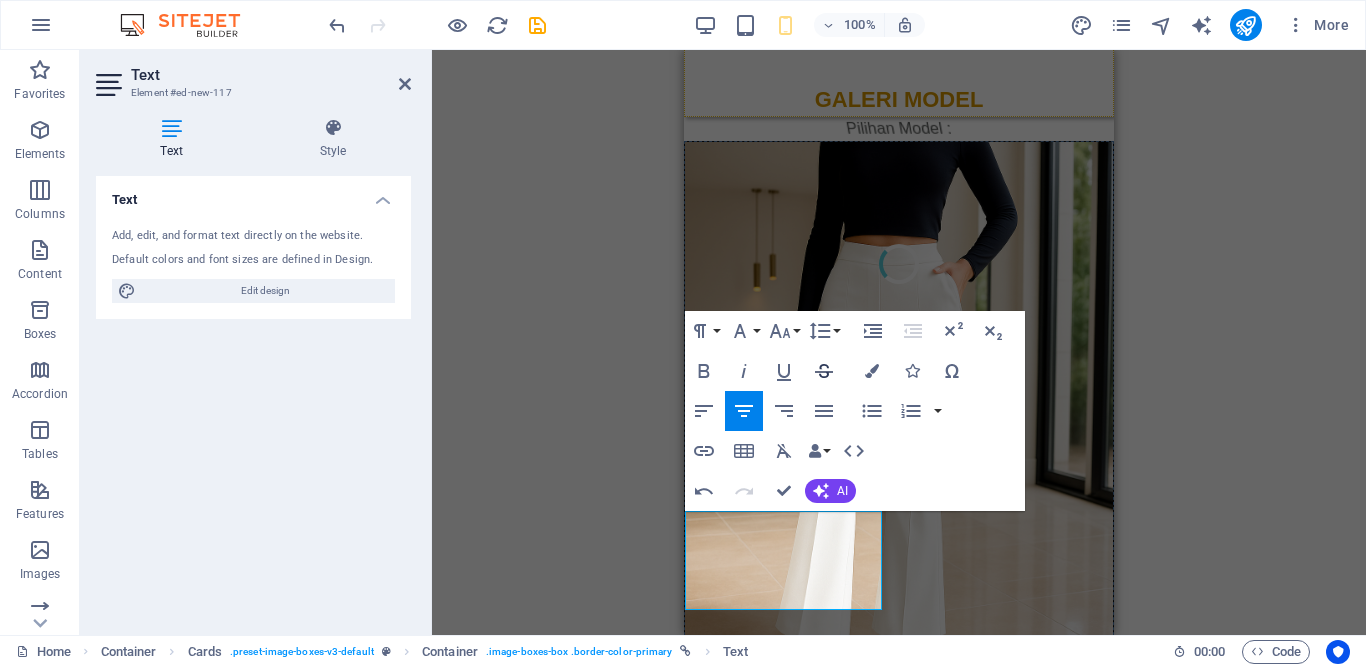 click 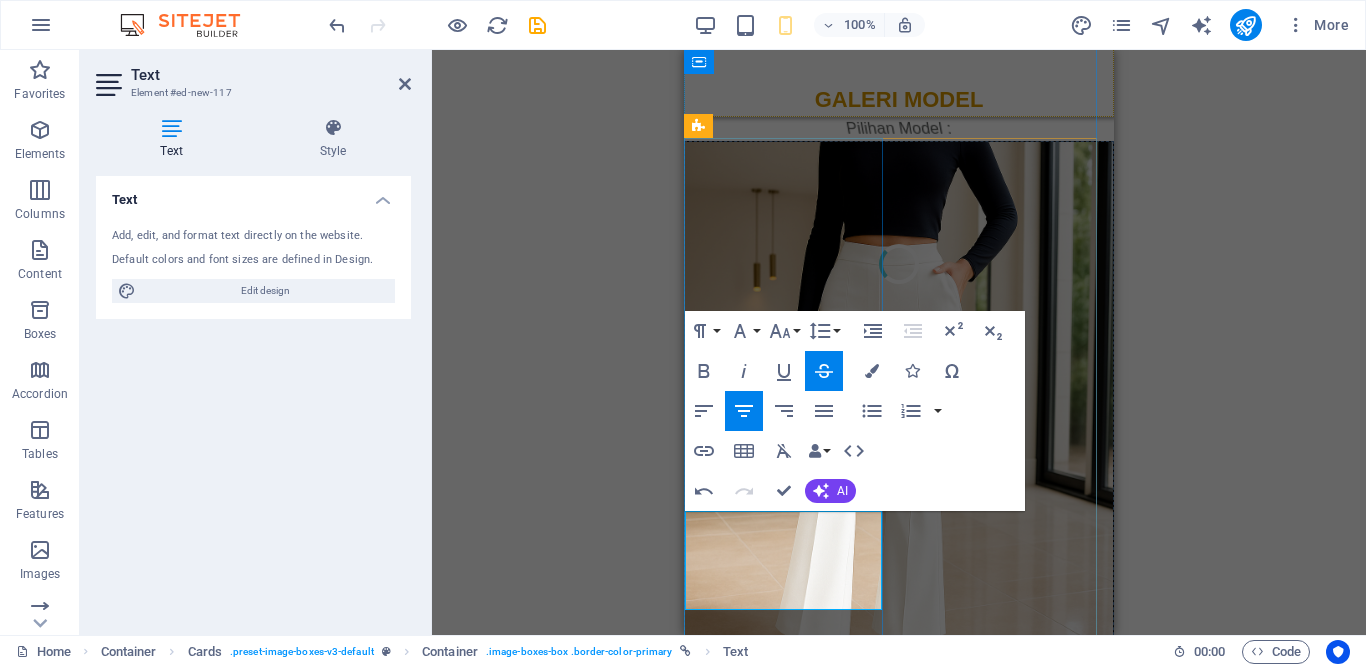 click on "Cuma Rp. 95.000" at bounding box center (899, 875) 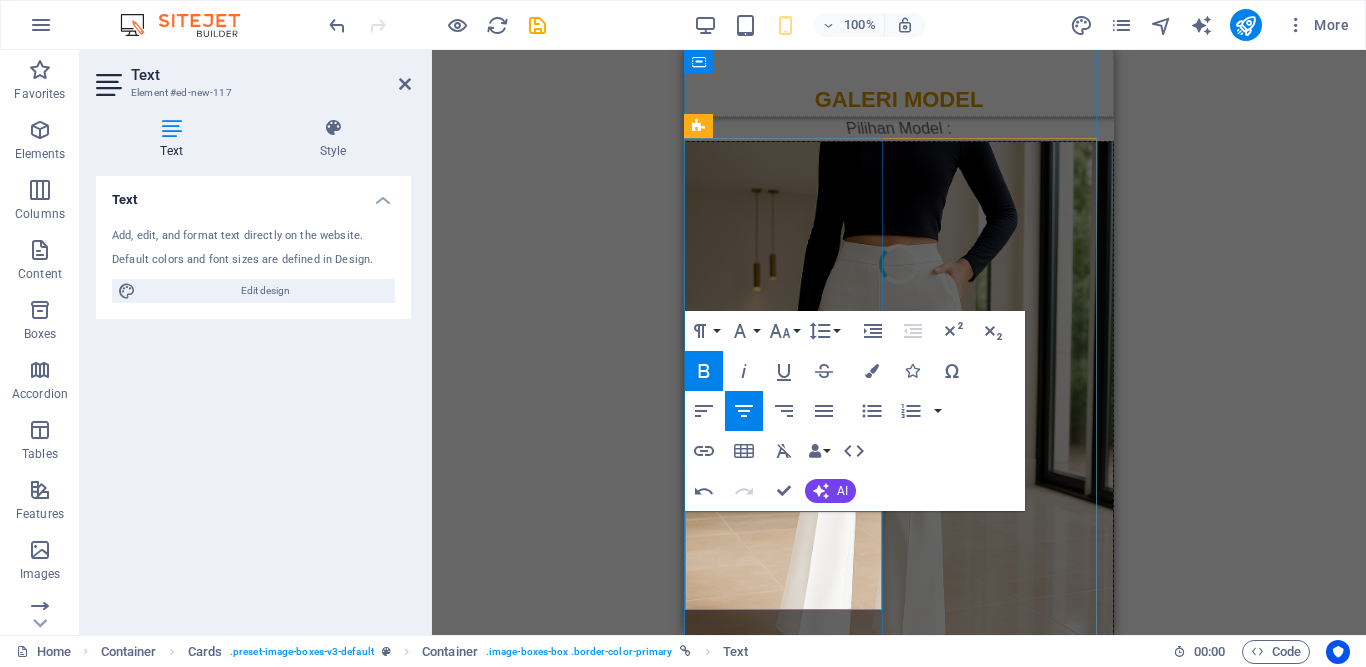 click on "Rp. [PRICE]" at bounding box center (899, 843) 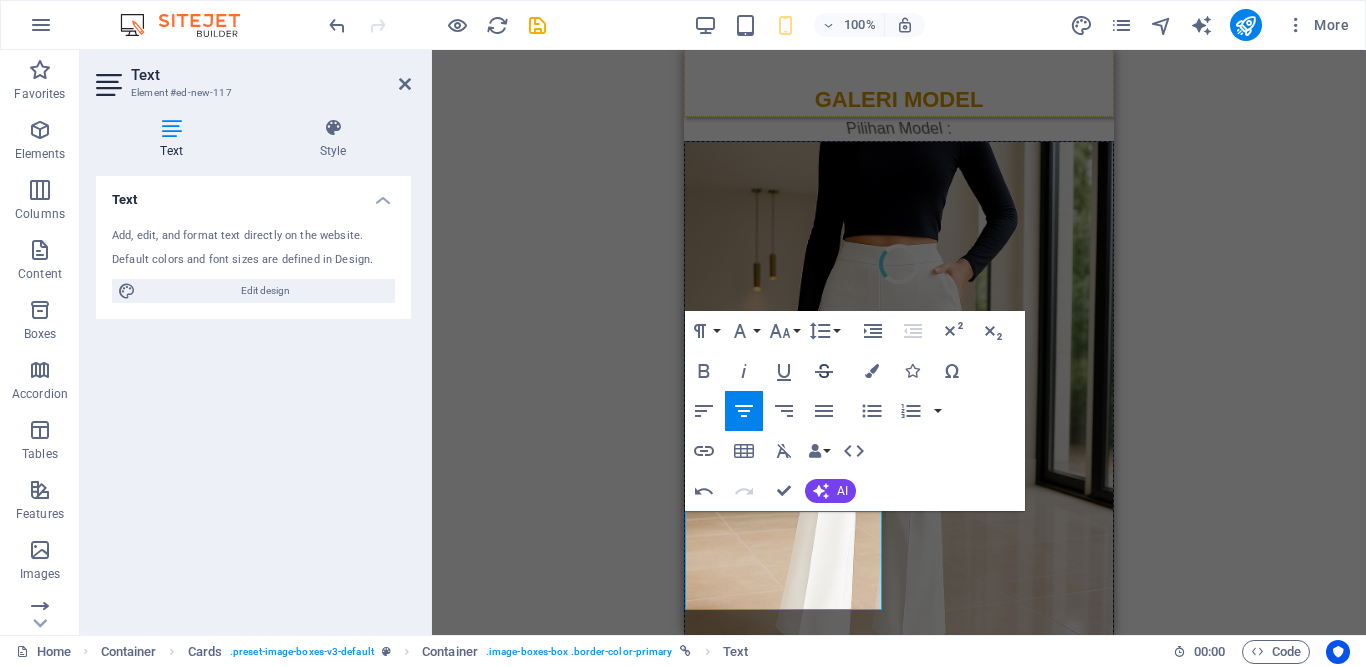 click on "Colors" at bounding box center [872, 371] 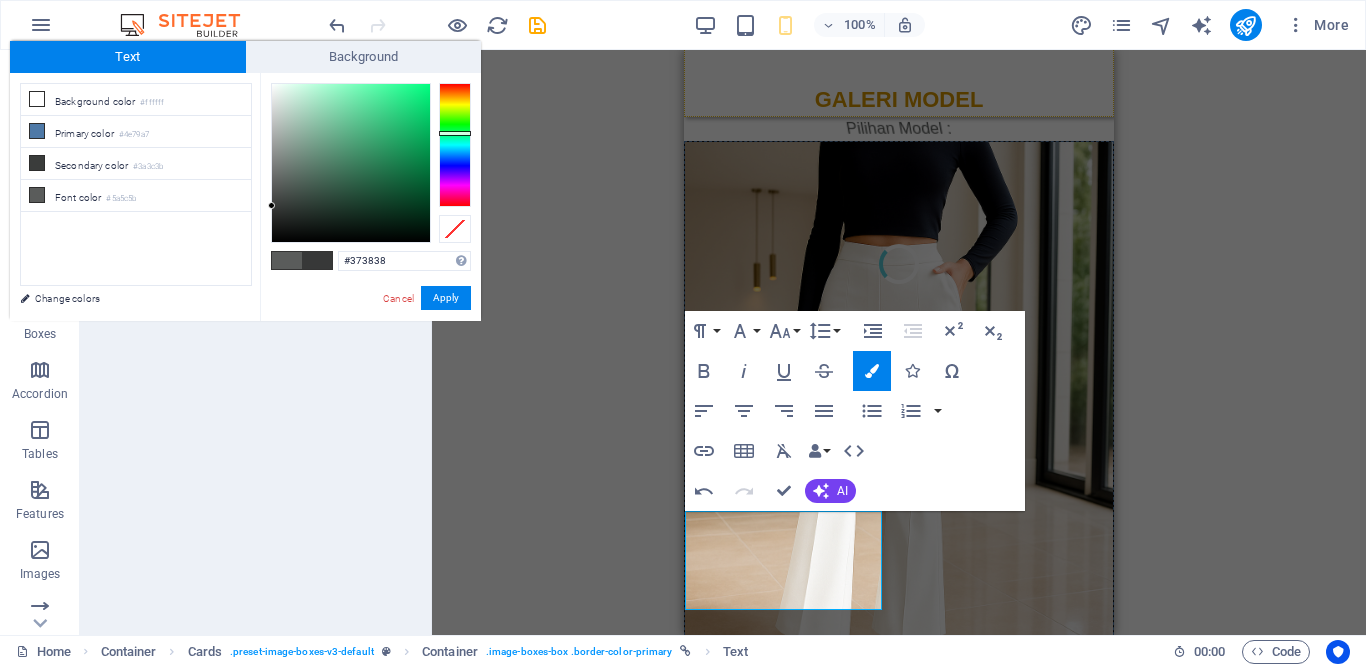 type on "#353937" 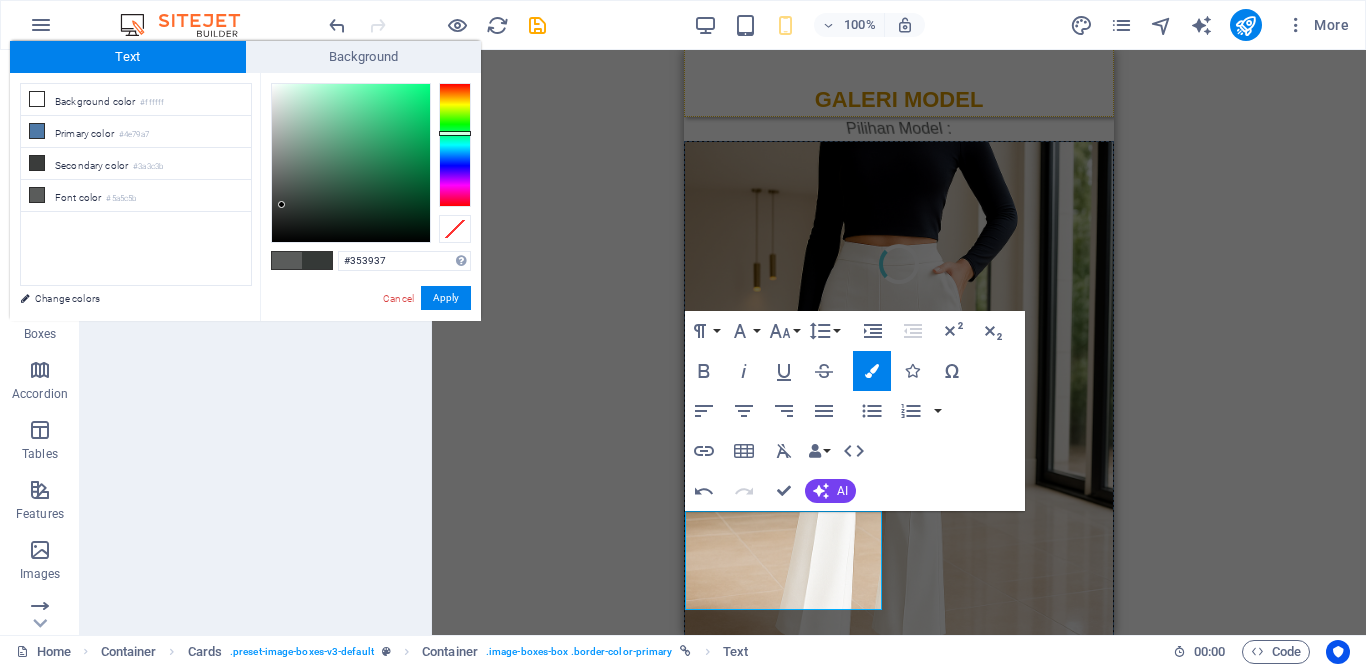 drag, startPoint x: 272, startPoint y: 184, endPoint x: 282, endPoint y: 205, distance: 23.259407 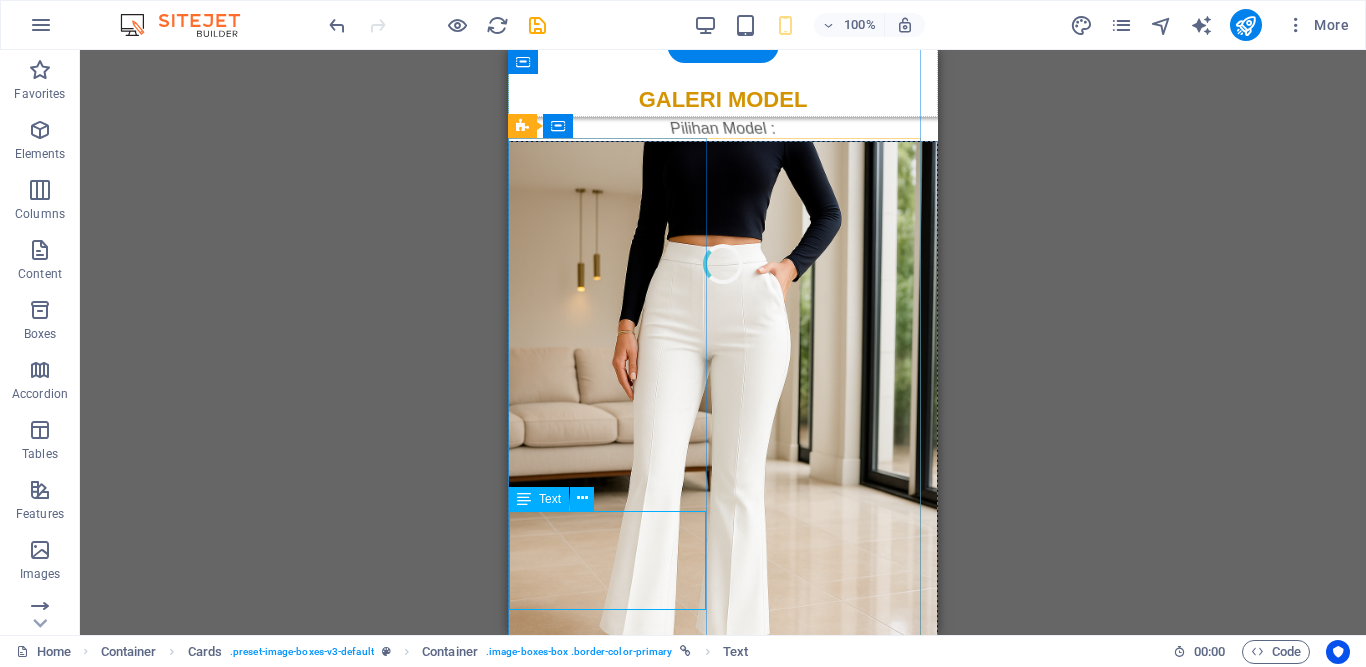 click on "Rp. [PRICE] Cuma Rp. [PRICE]" at bounding box center [723, 861] 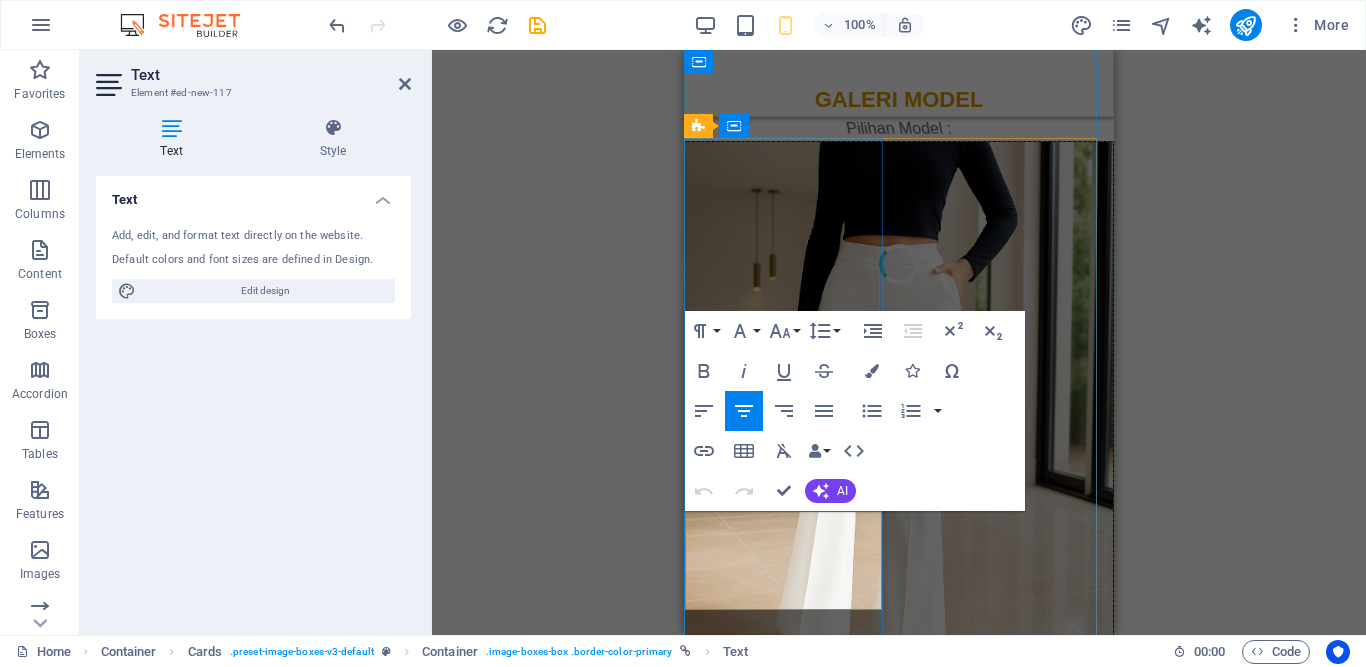 click on "Cuma Rp. 95.000" at bounding box center (899, 874) 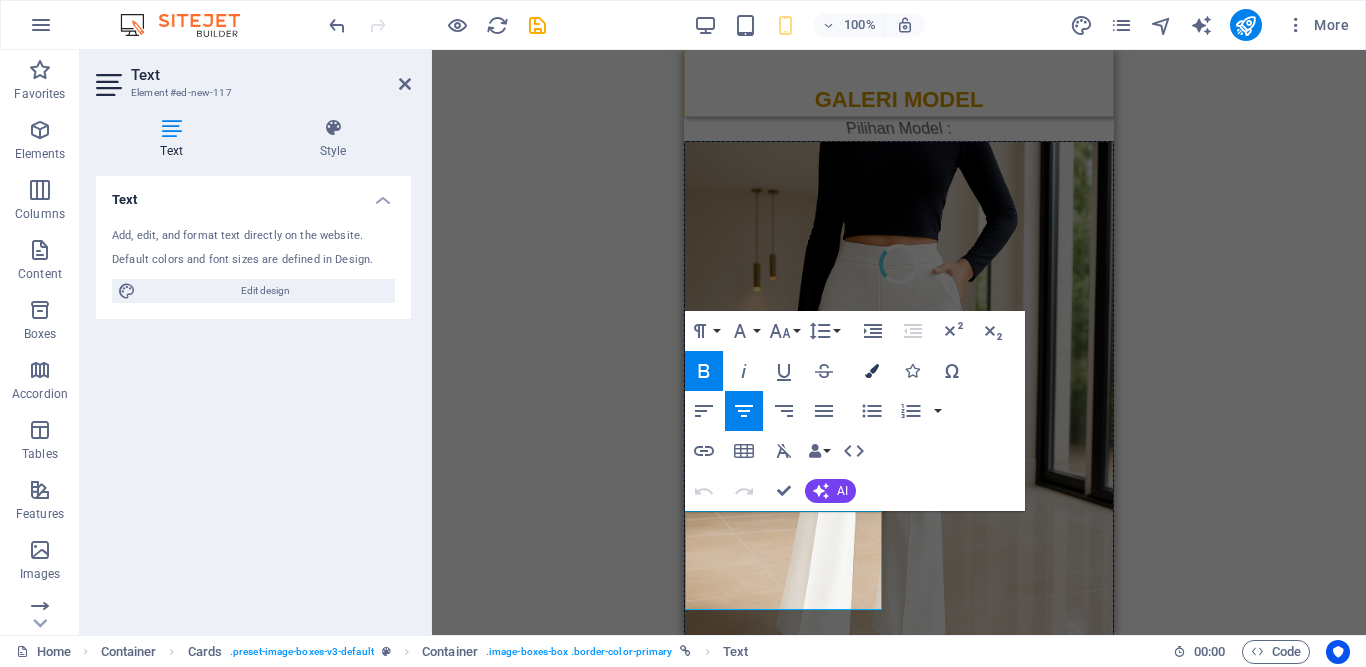click at bounding box center (872, 371) 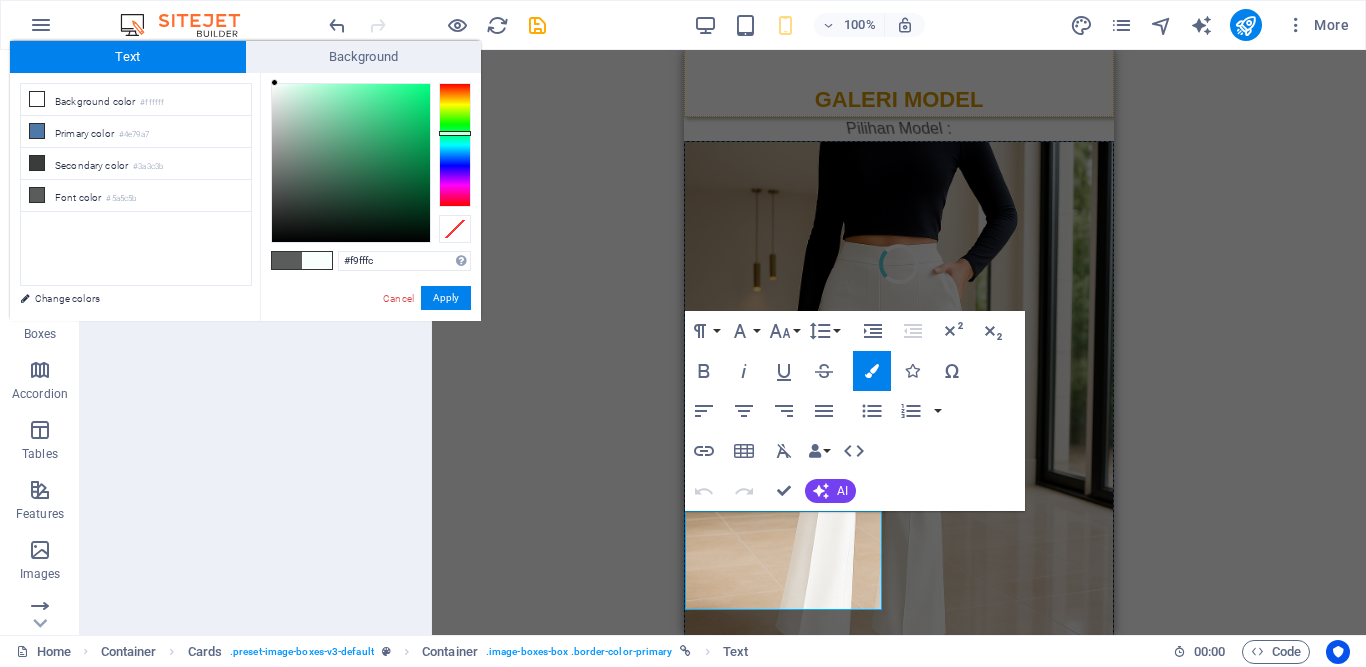 drag, startPoint x: 274, startPoint y: 132, endPoint x: 275, endPoint y: 76, distance: 56.008926 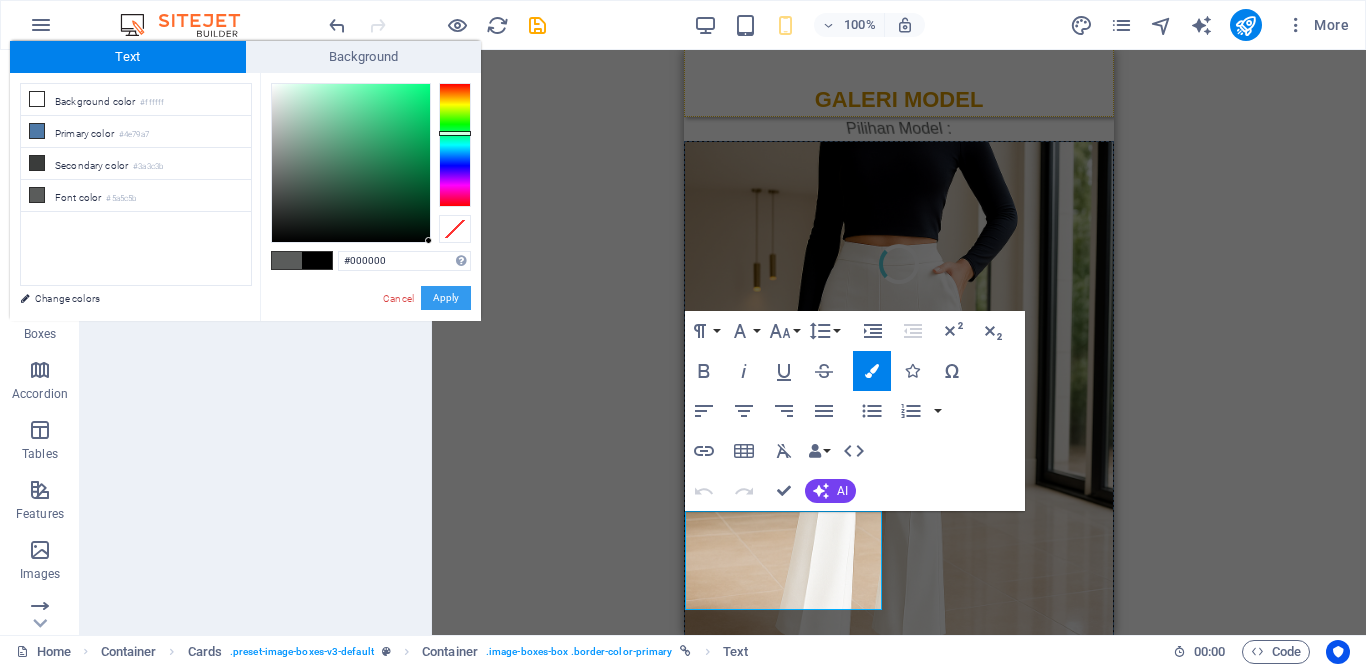 click on "Apply" at bounding box center [446, 298] 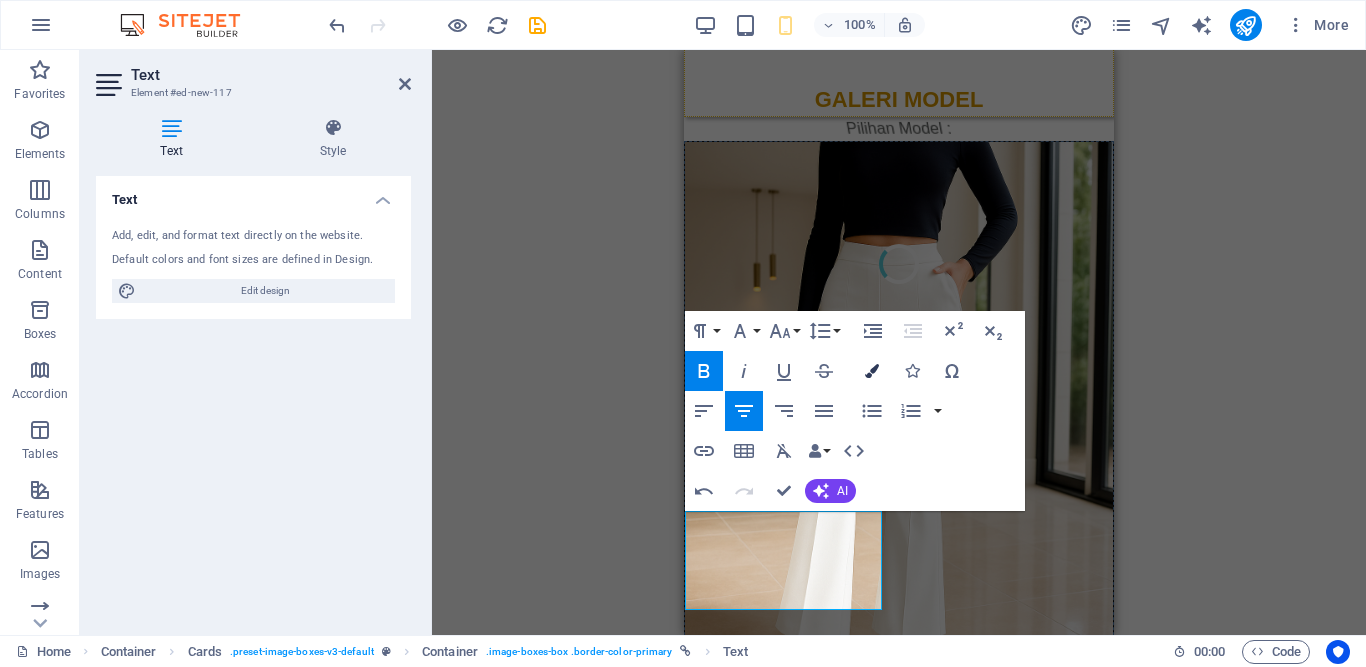 click at bounding box center (872, 371) 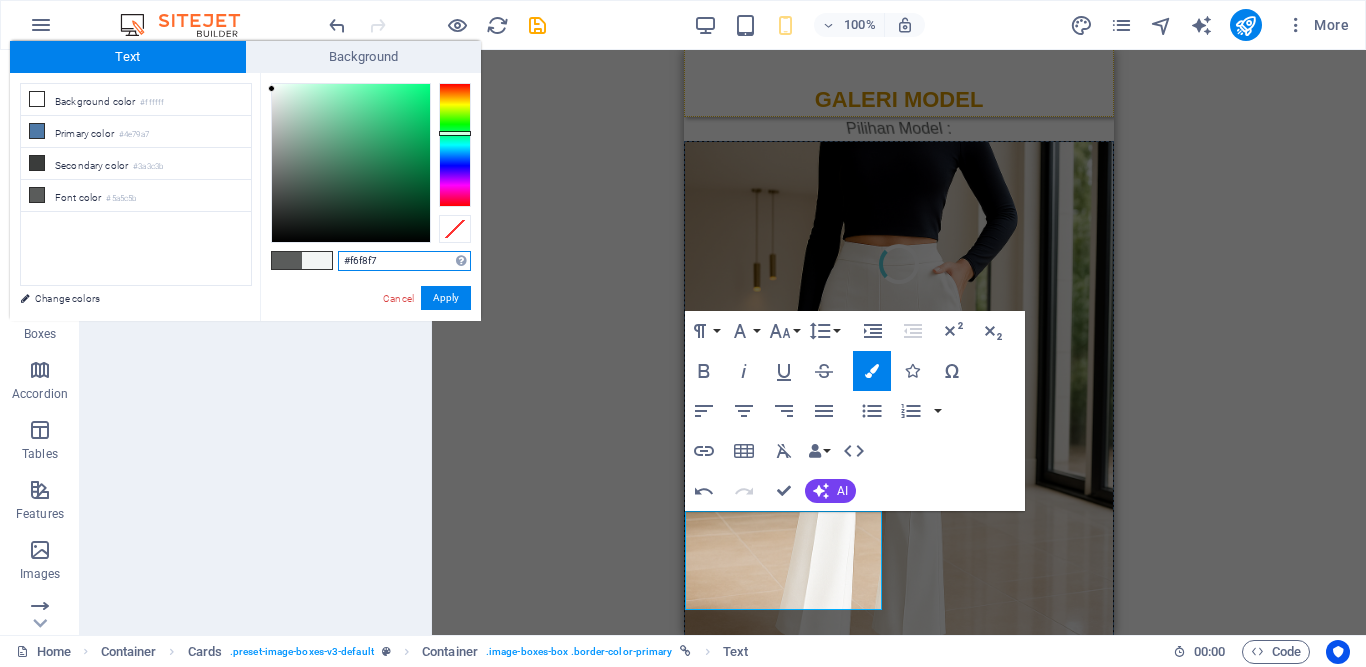 type on "#f8f9f9" 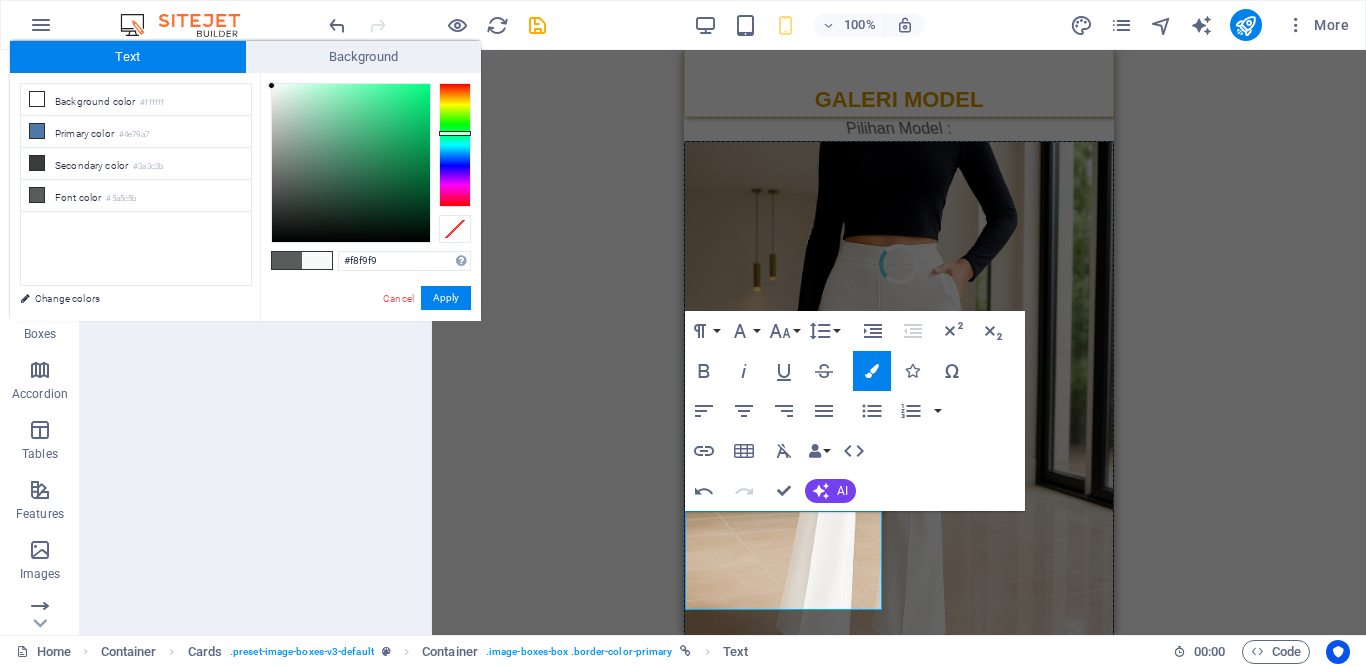 click at bounding box center [271, 85] 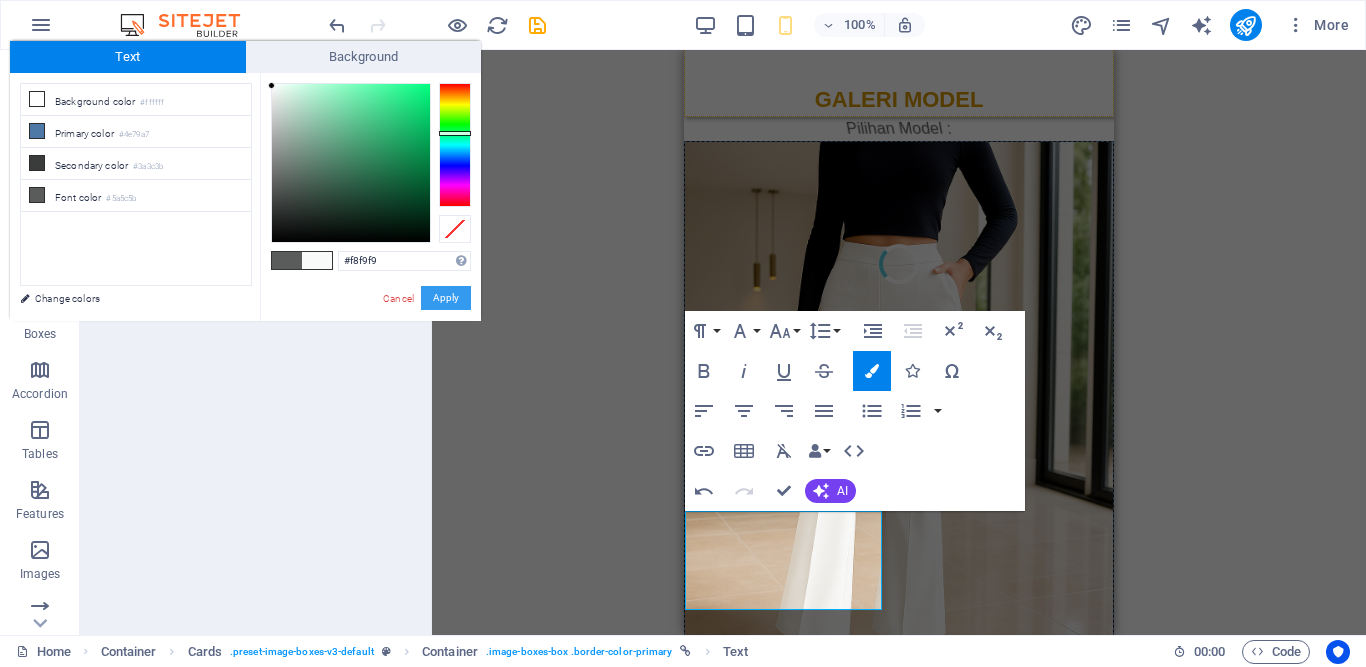 click on "Apply" at bounding box center (446, 298) 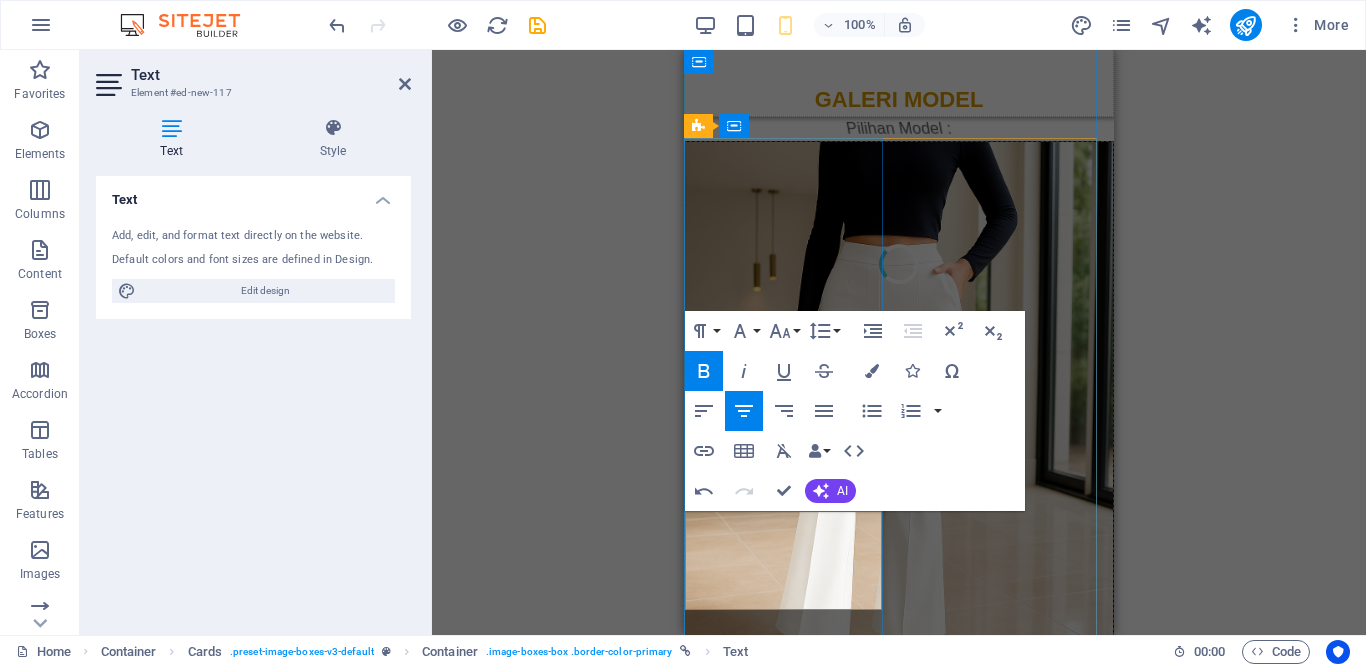 click on "Cuma Rp. 95.000" at bounding box center [899, 874] 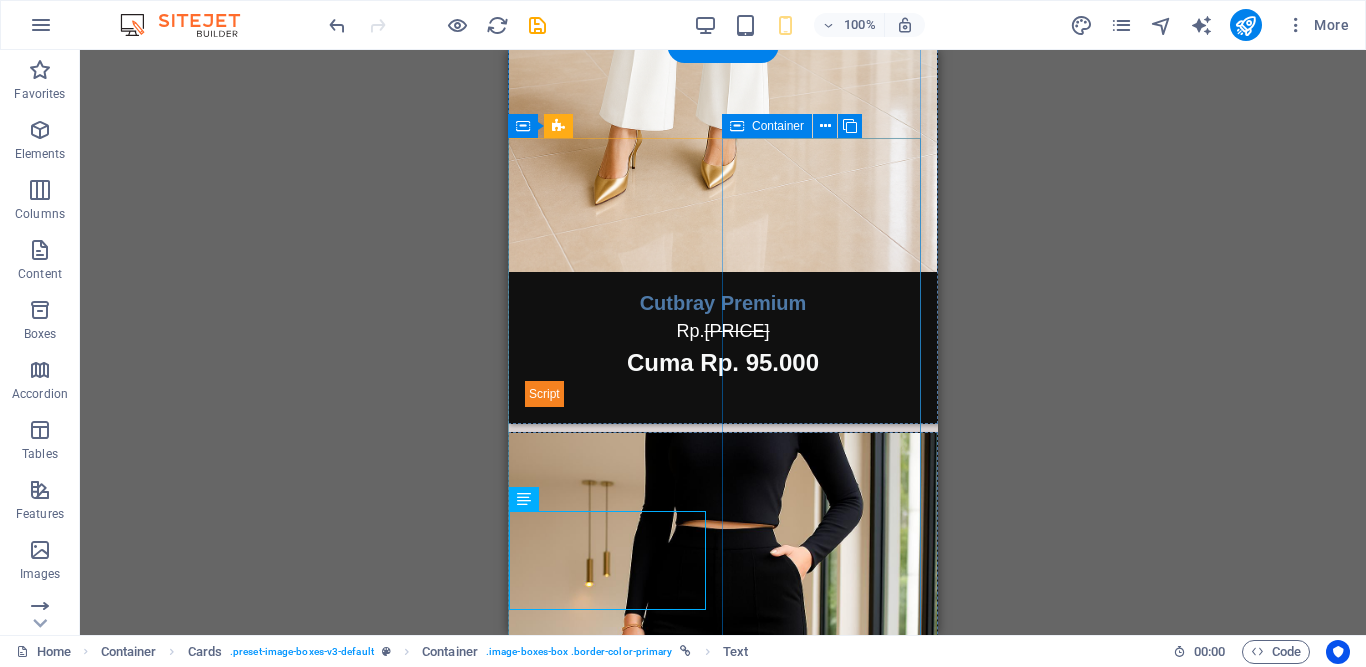 scroll, scrollTop: 79, scrollLeft: 0, axis: vertical 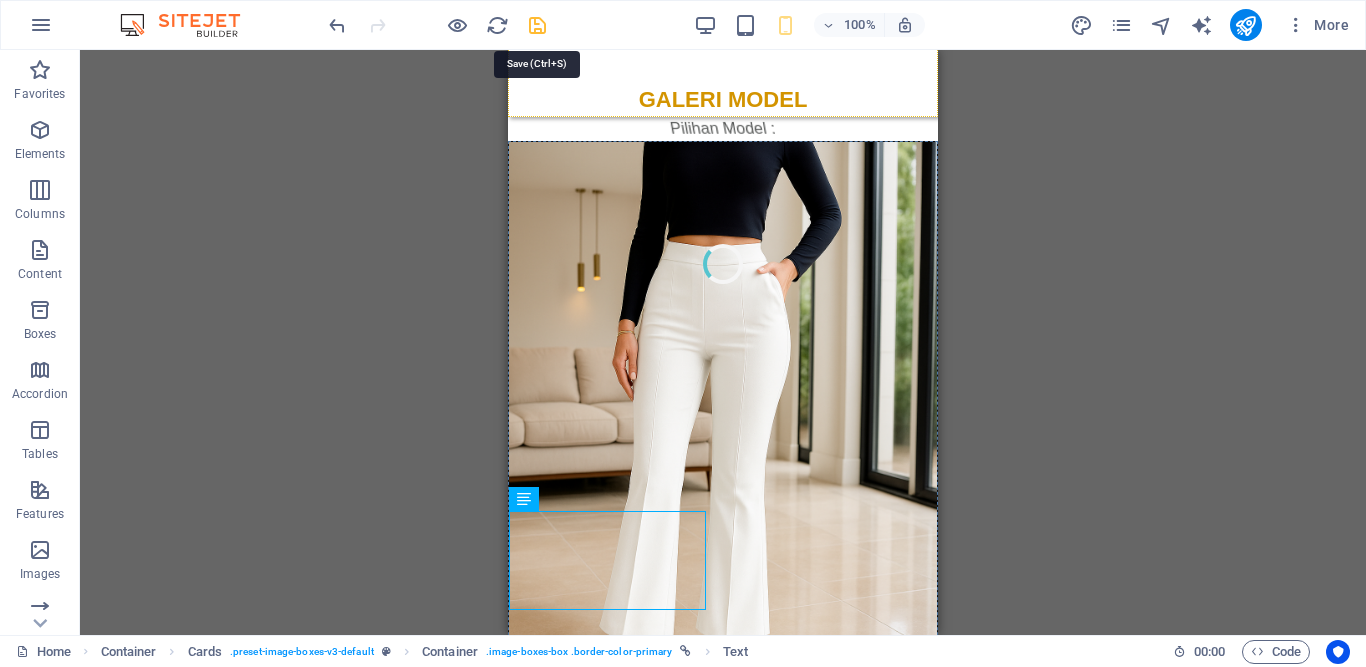 drag, startPoint x: 534, startPoint y: 24, endPoint x: 68, endPoint y: 20, distance: 466.01718 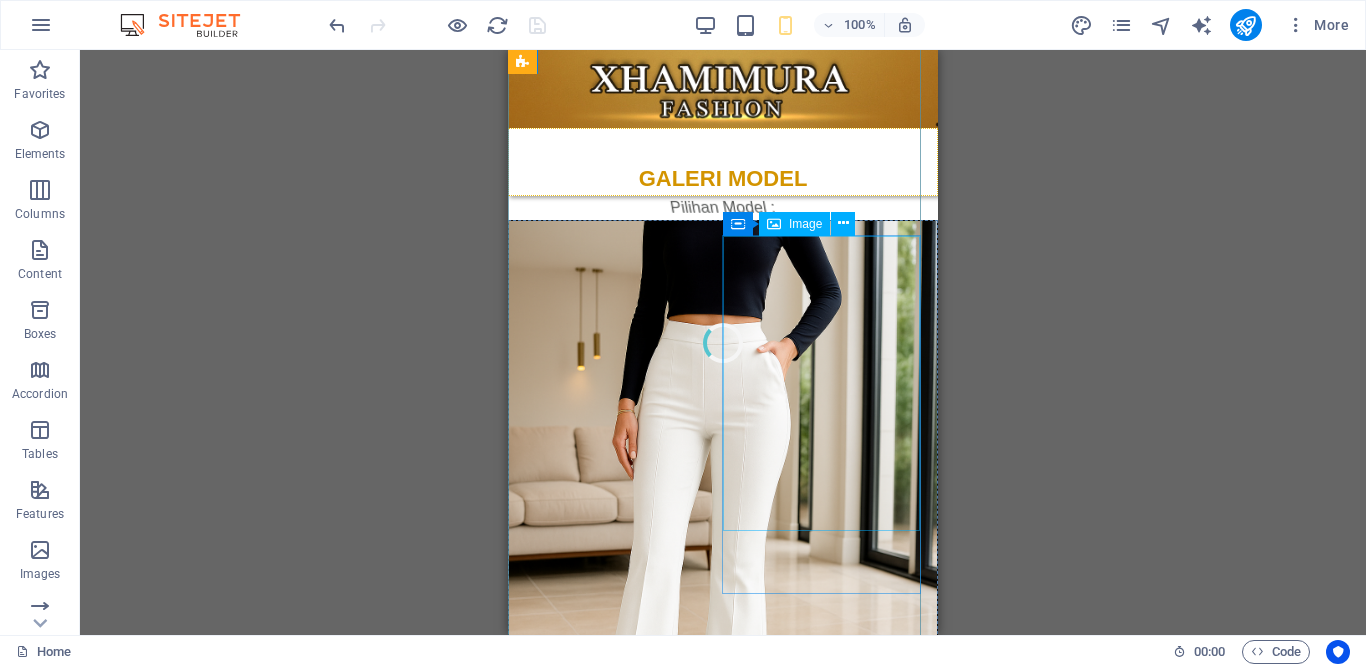 scroll, scrollTop: 512, scrollLeft: 0, axis: vertical 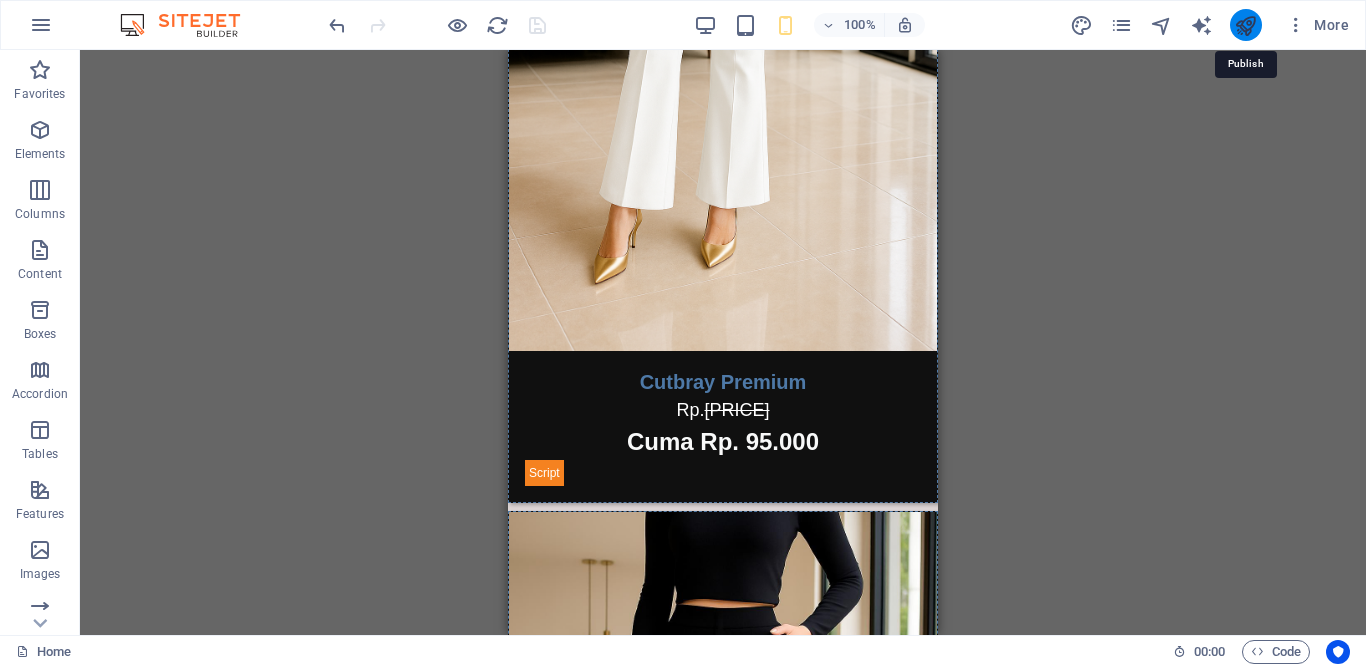 click at bounding box center (1245, 25) 